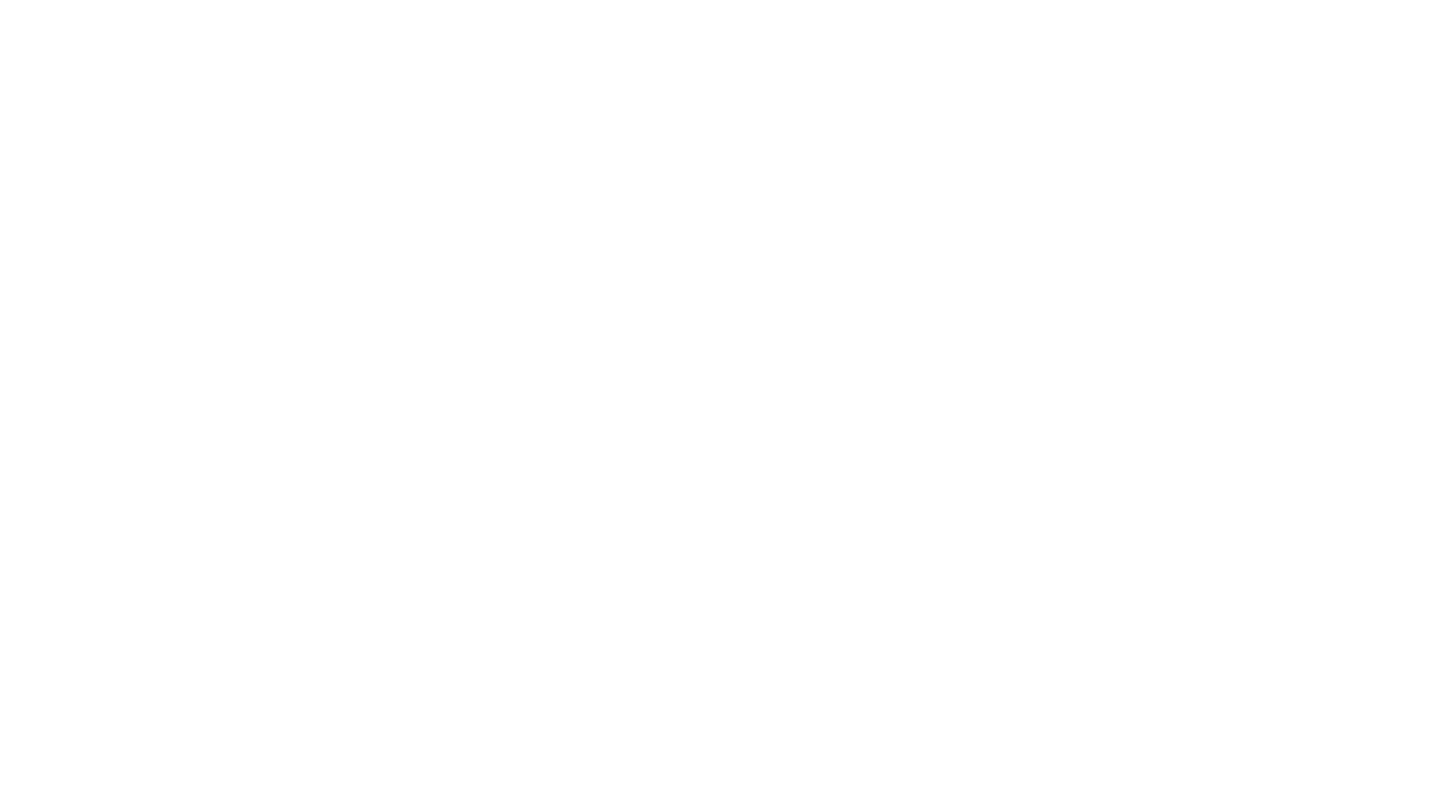 scroll, scrollTop: 0, scrollLeft: 0, axis: both 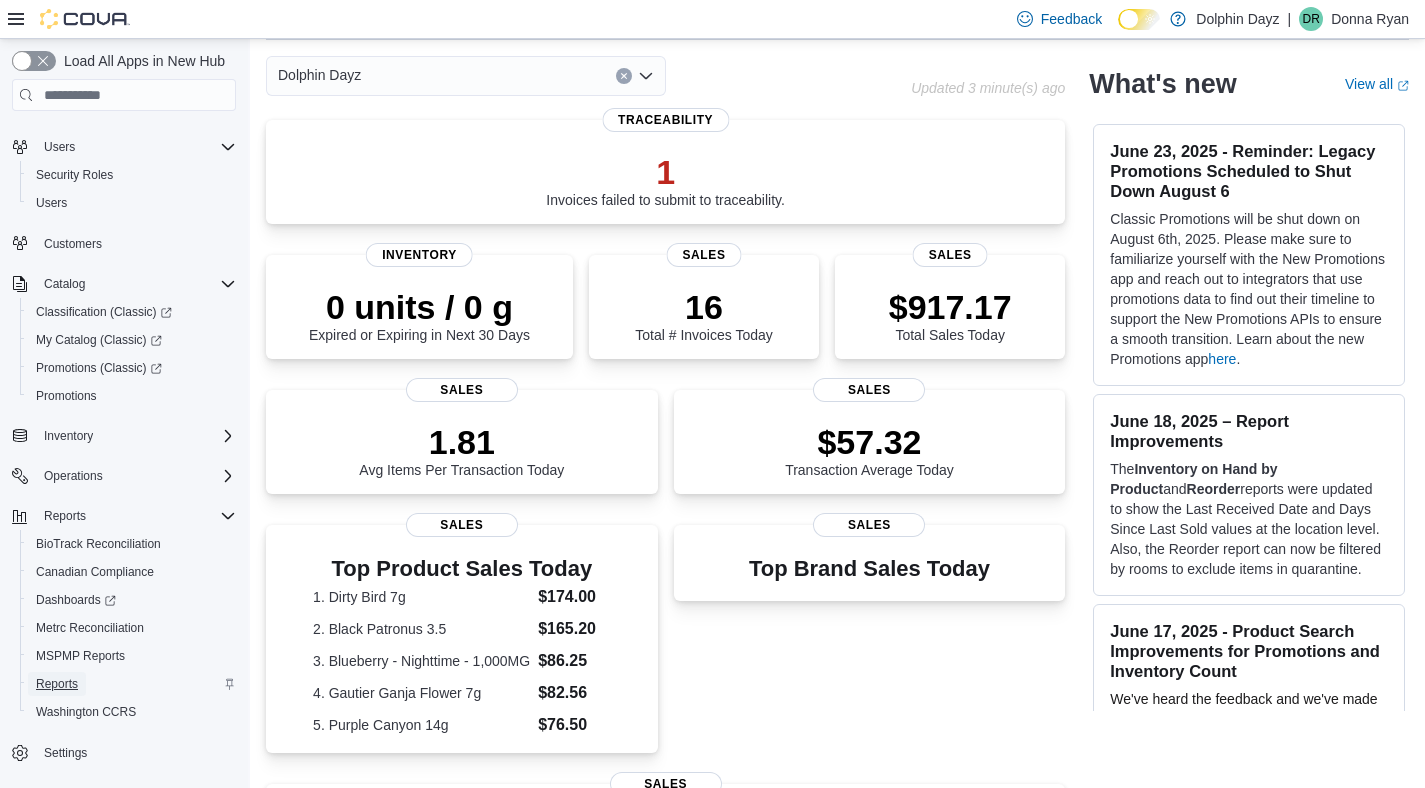 click on "Reports" at bounding box center (57, 684) 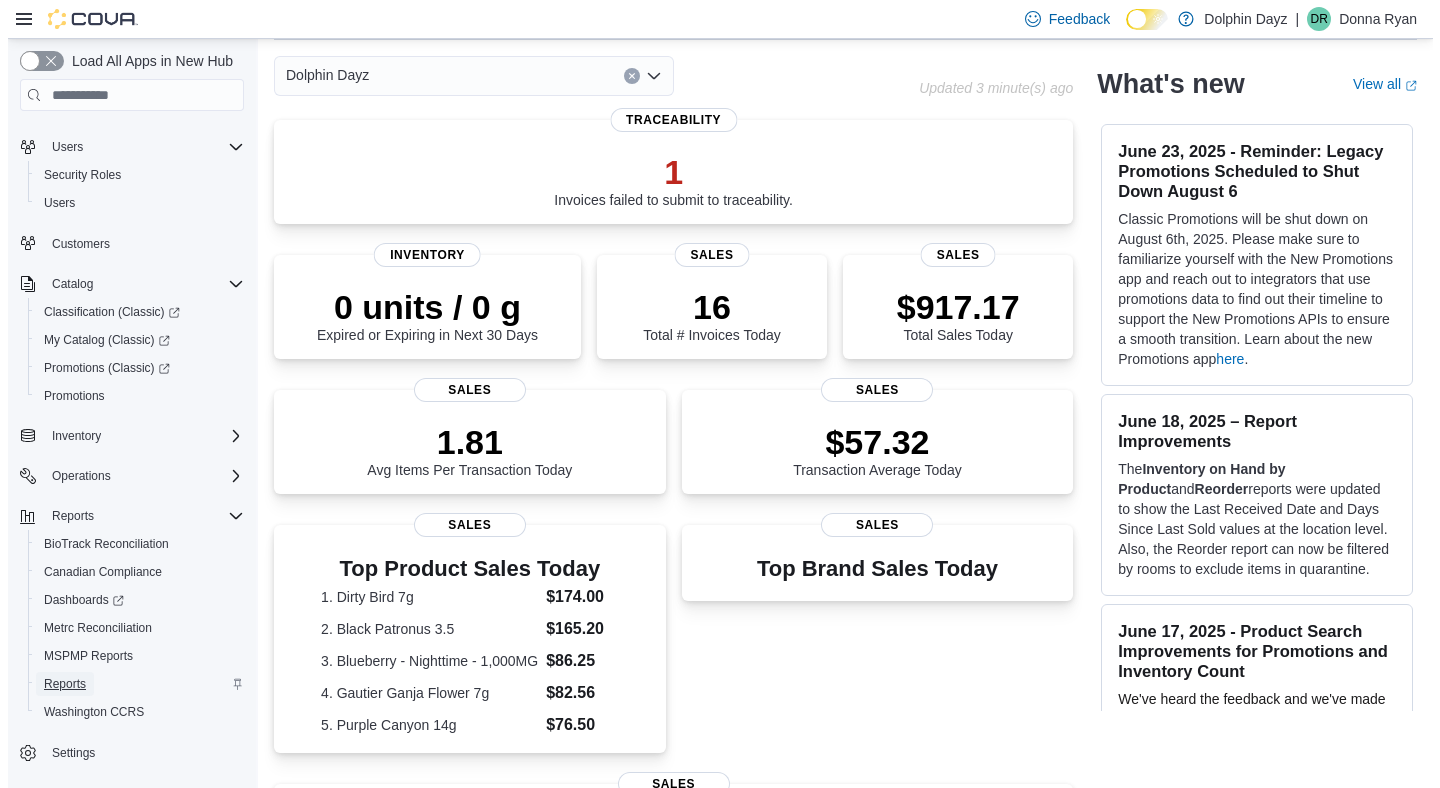 scroll, scrollTop: 0, scrollLeft: 0, axis: both 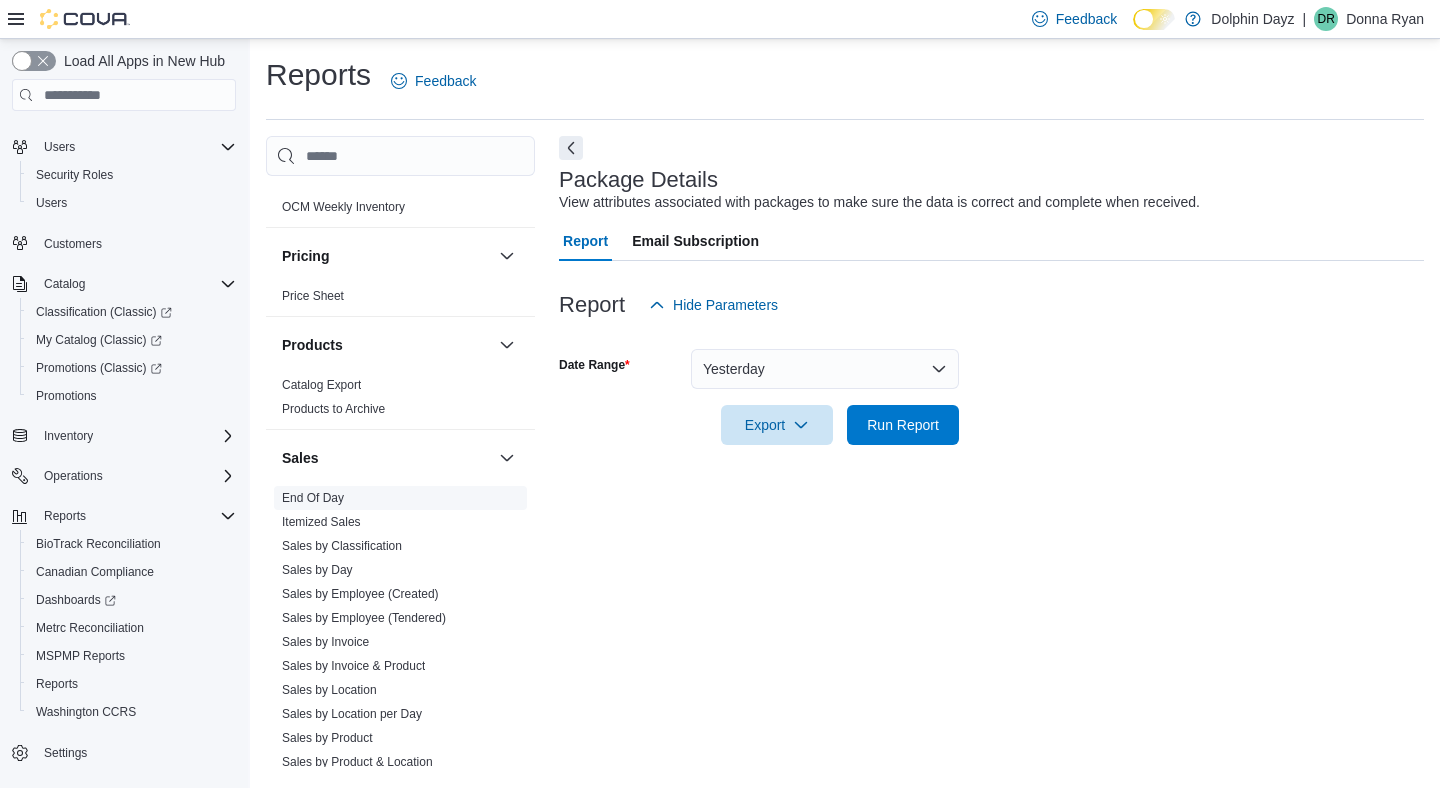 click on "End Of Day" at bounding box center [313, 498] 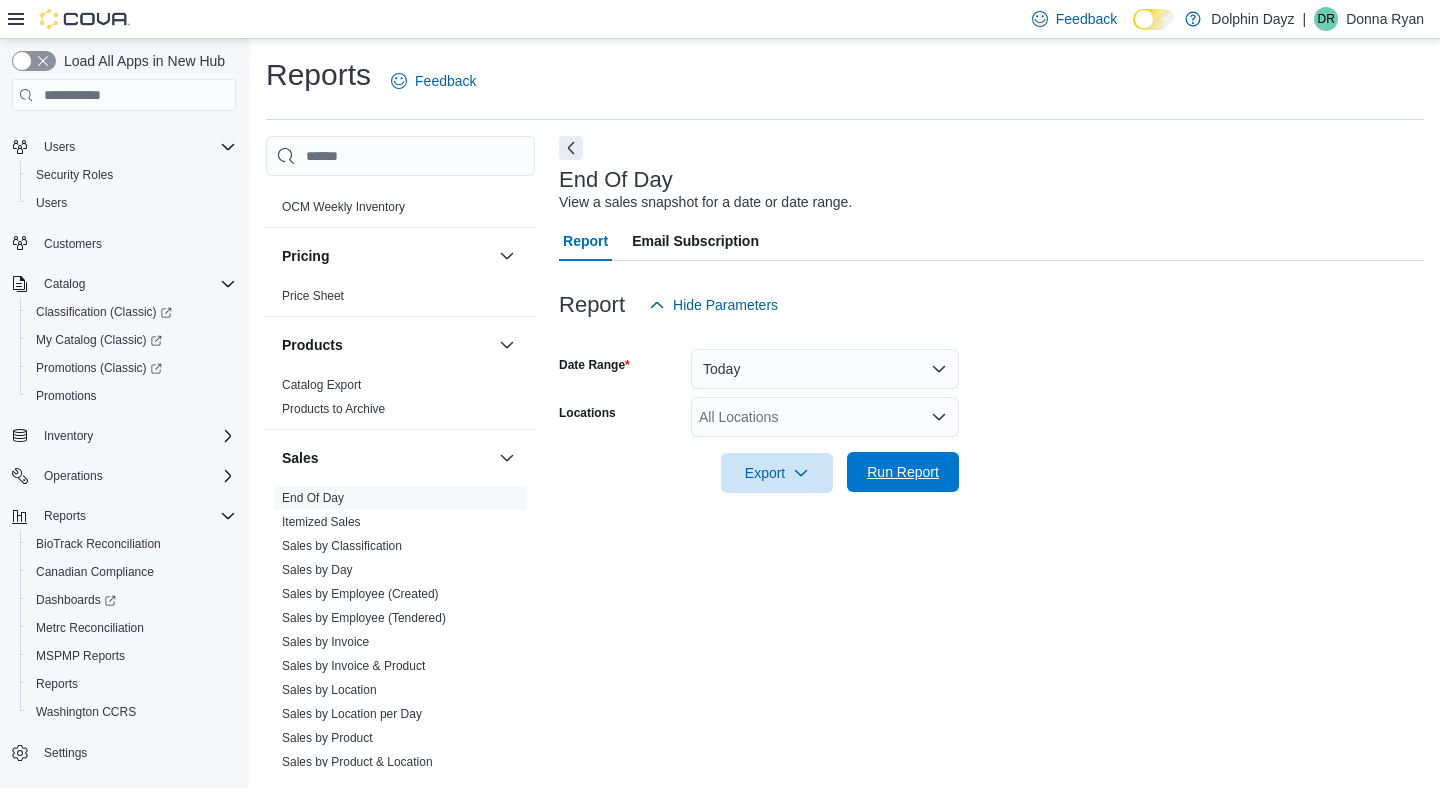 click on "Run Report" at bounding box center [903, 472] 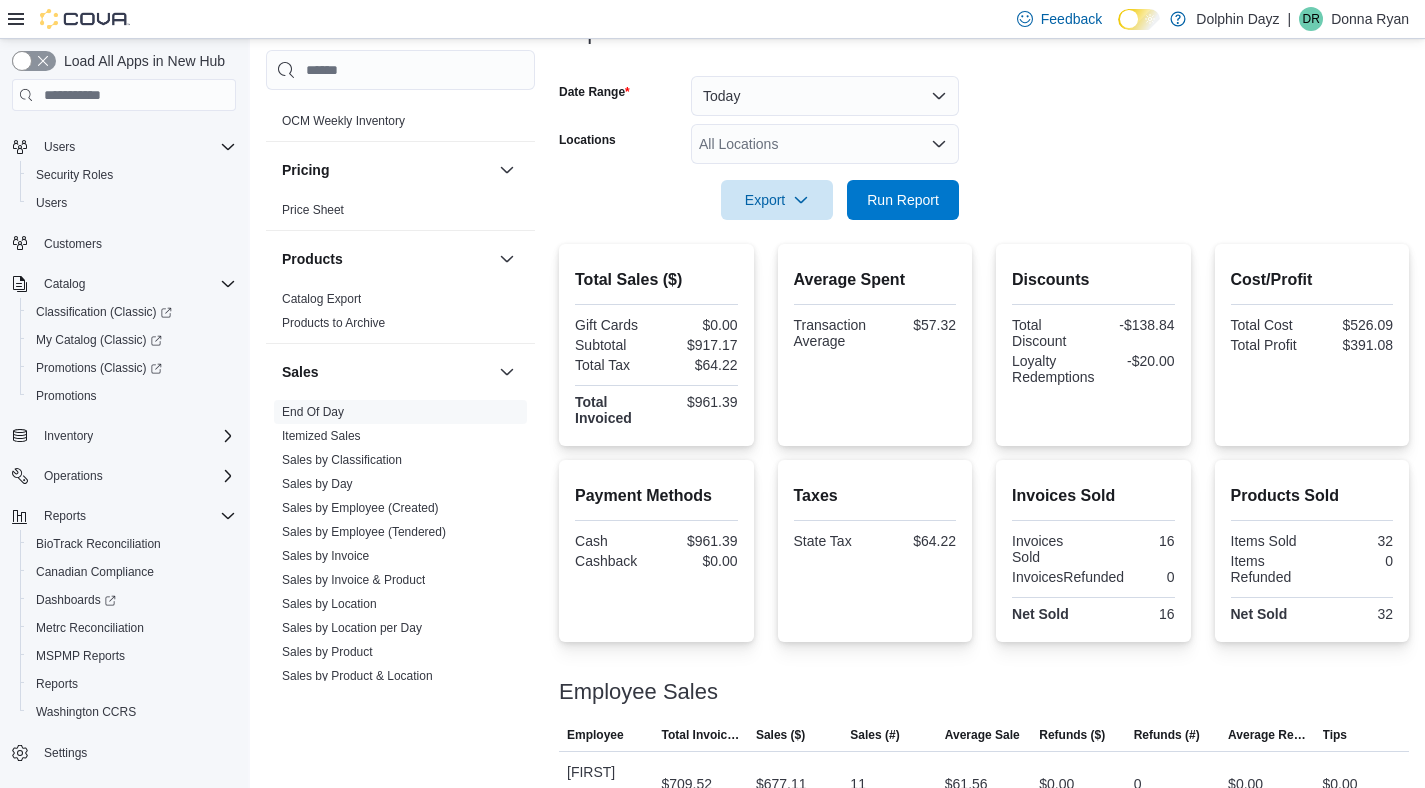 scroll, scrollTop: 240, scrollLeft: 0, axis: vertical 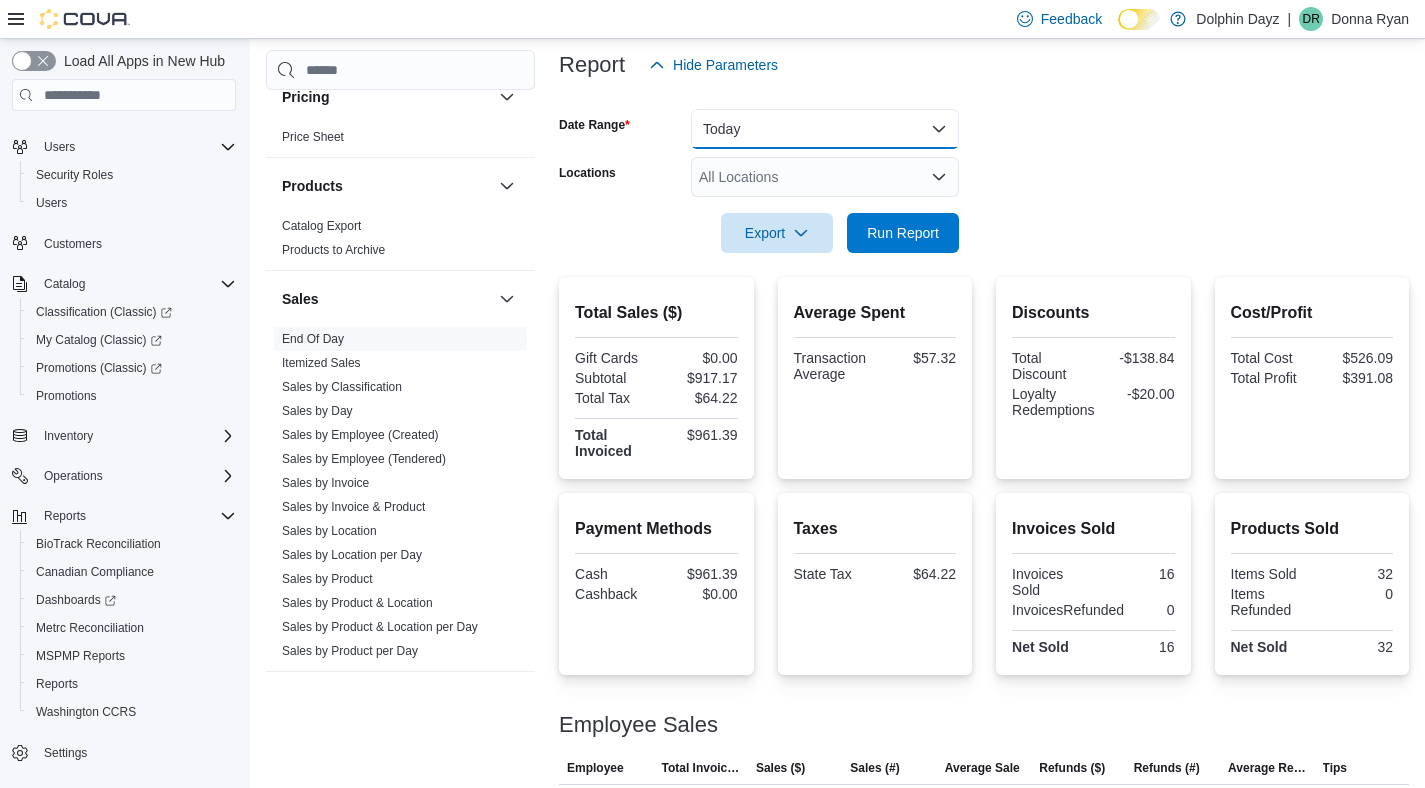 click on "Today" at bounding box center [825, 129] 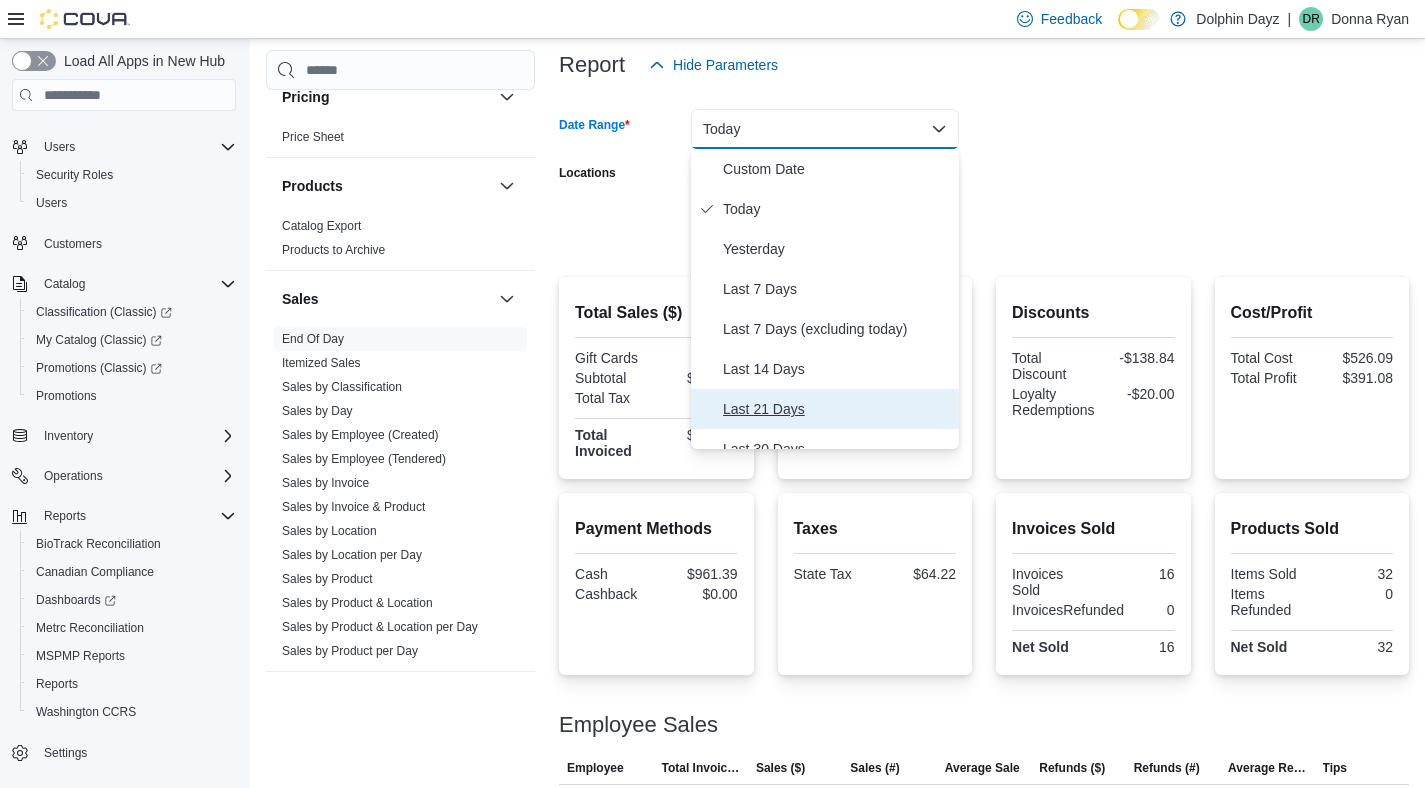 click on "Last 21 Days" at bounding box center (825, 409) 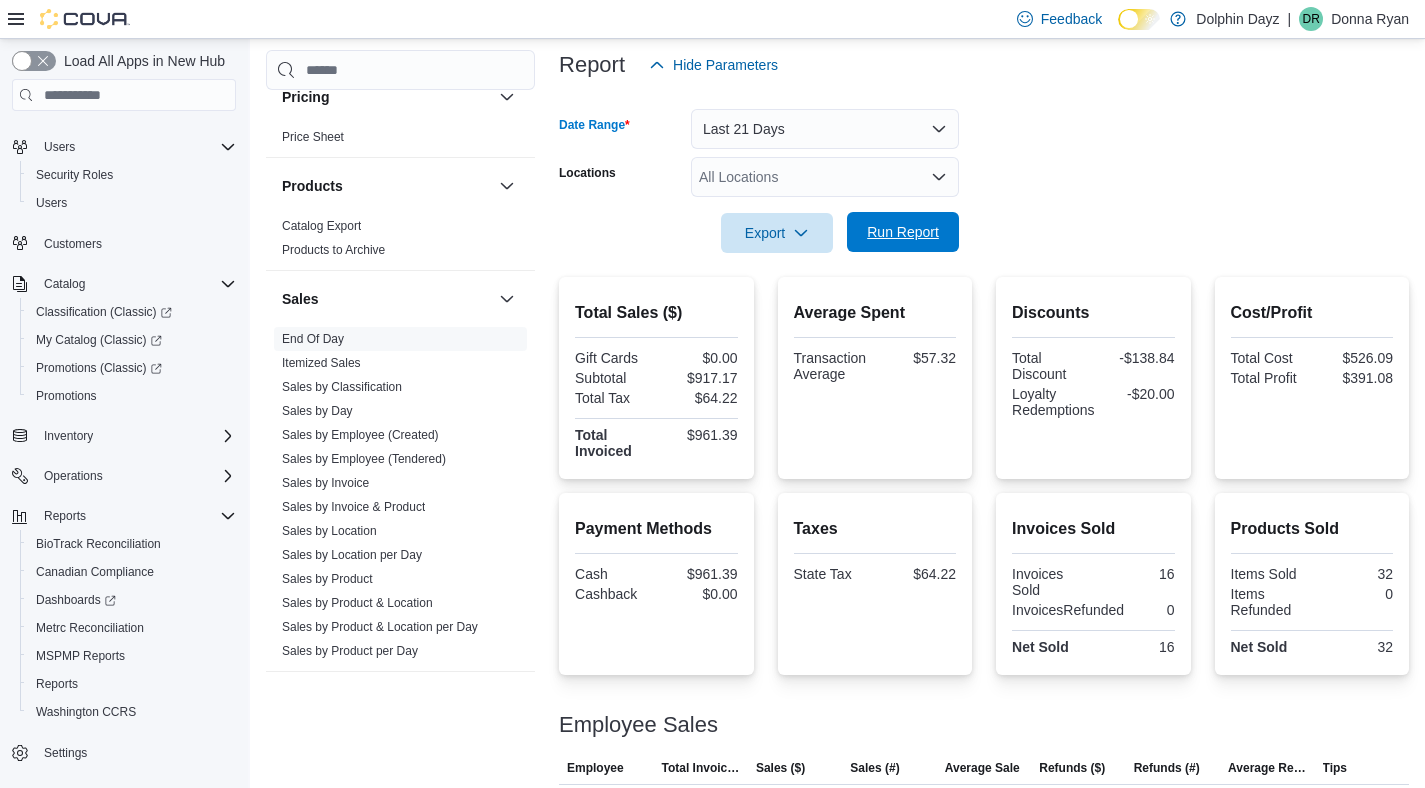 click on "Run Report" at bounding box center (903, 232) 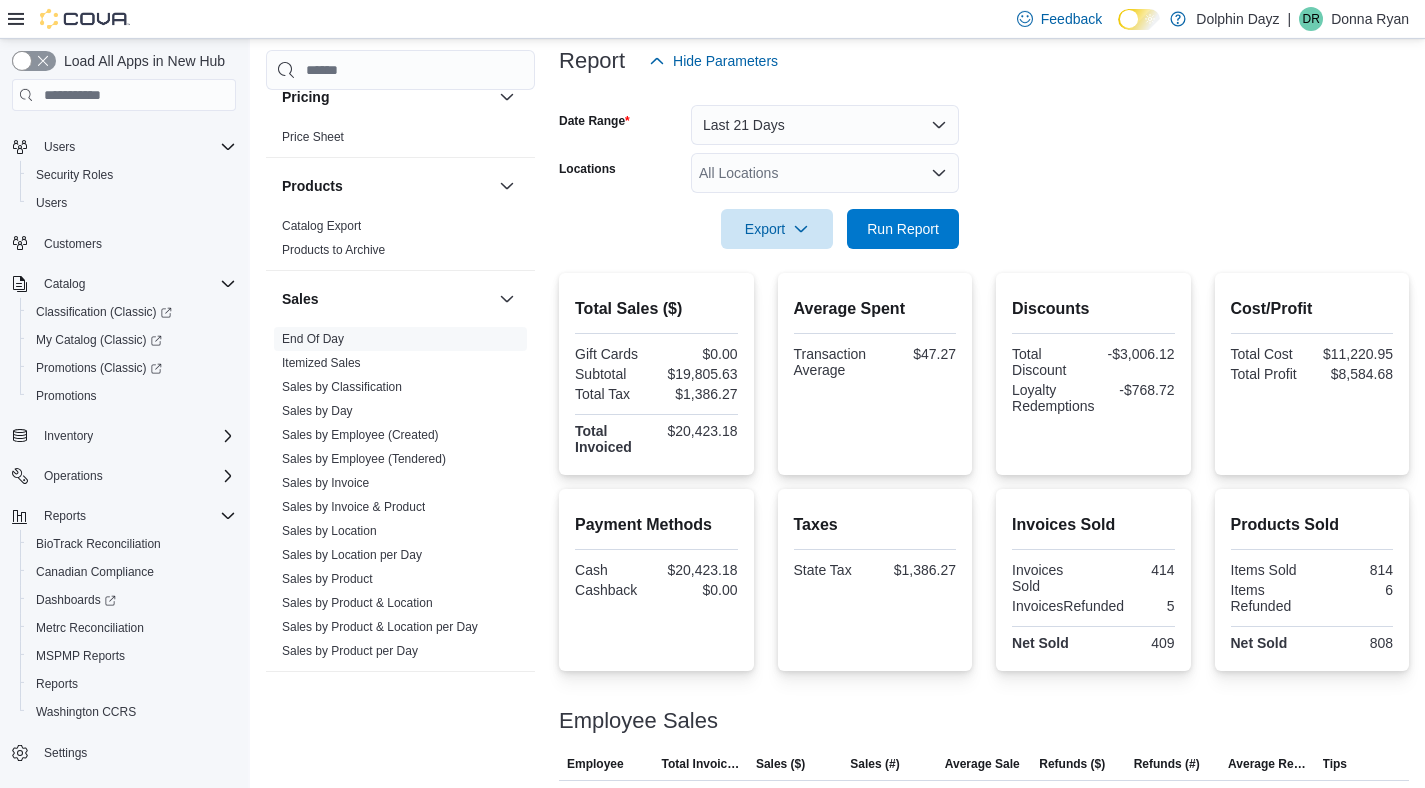 scroll, scrollTop: 224, scrollLeft: 0, axis: vertical 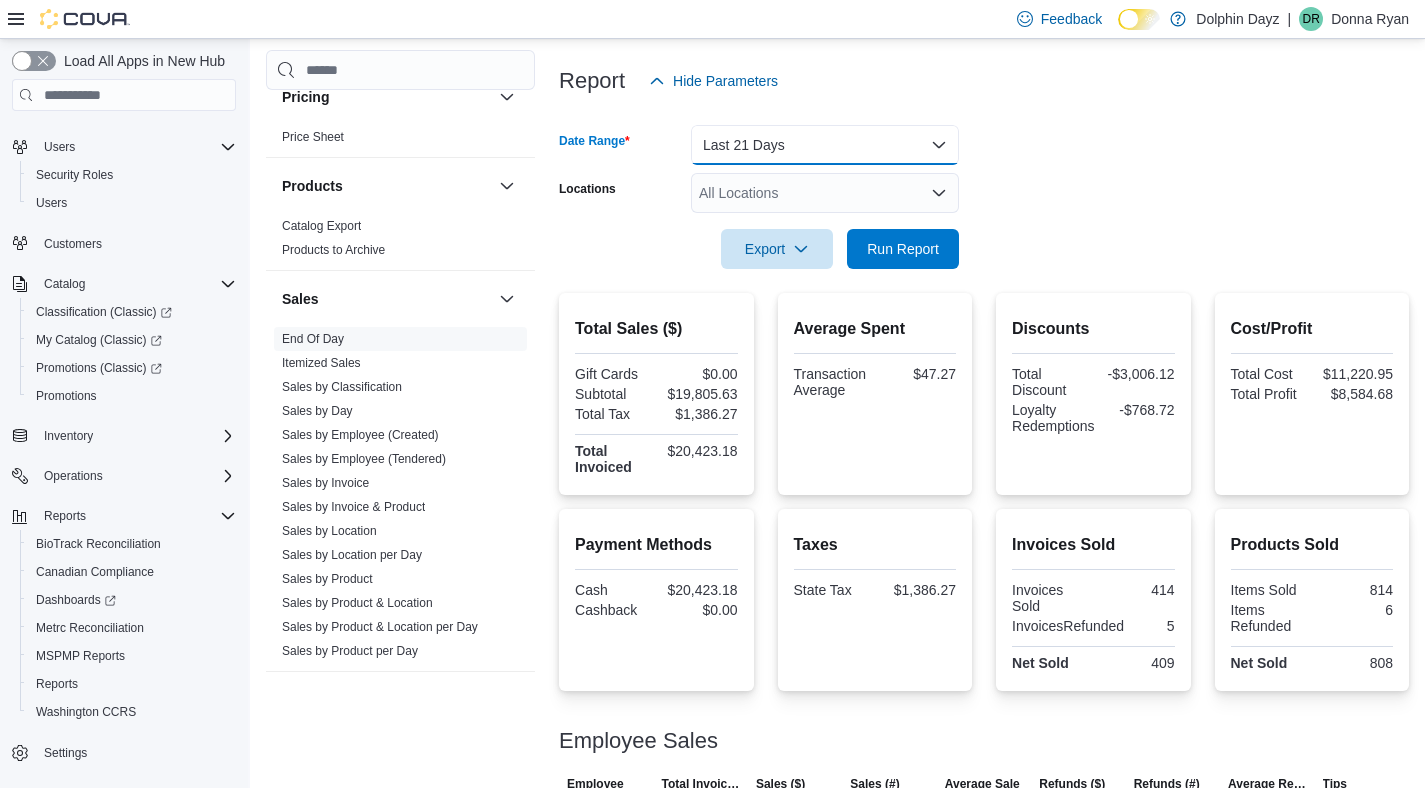 click on "Last 21 Days" at bounding box center [825, 145] 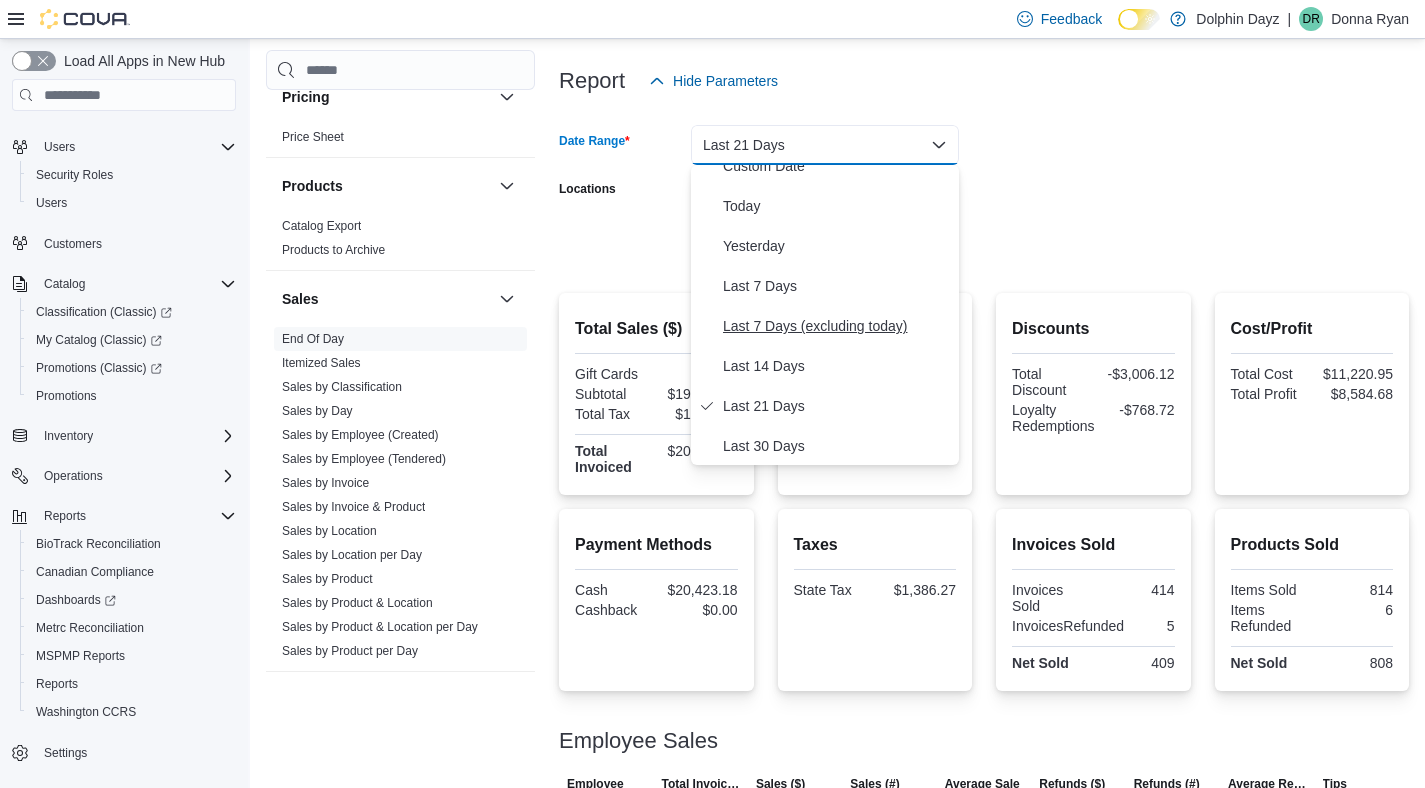 scroll, scrollTop: 29, scrollLeft: 0, axis: vertical 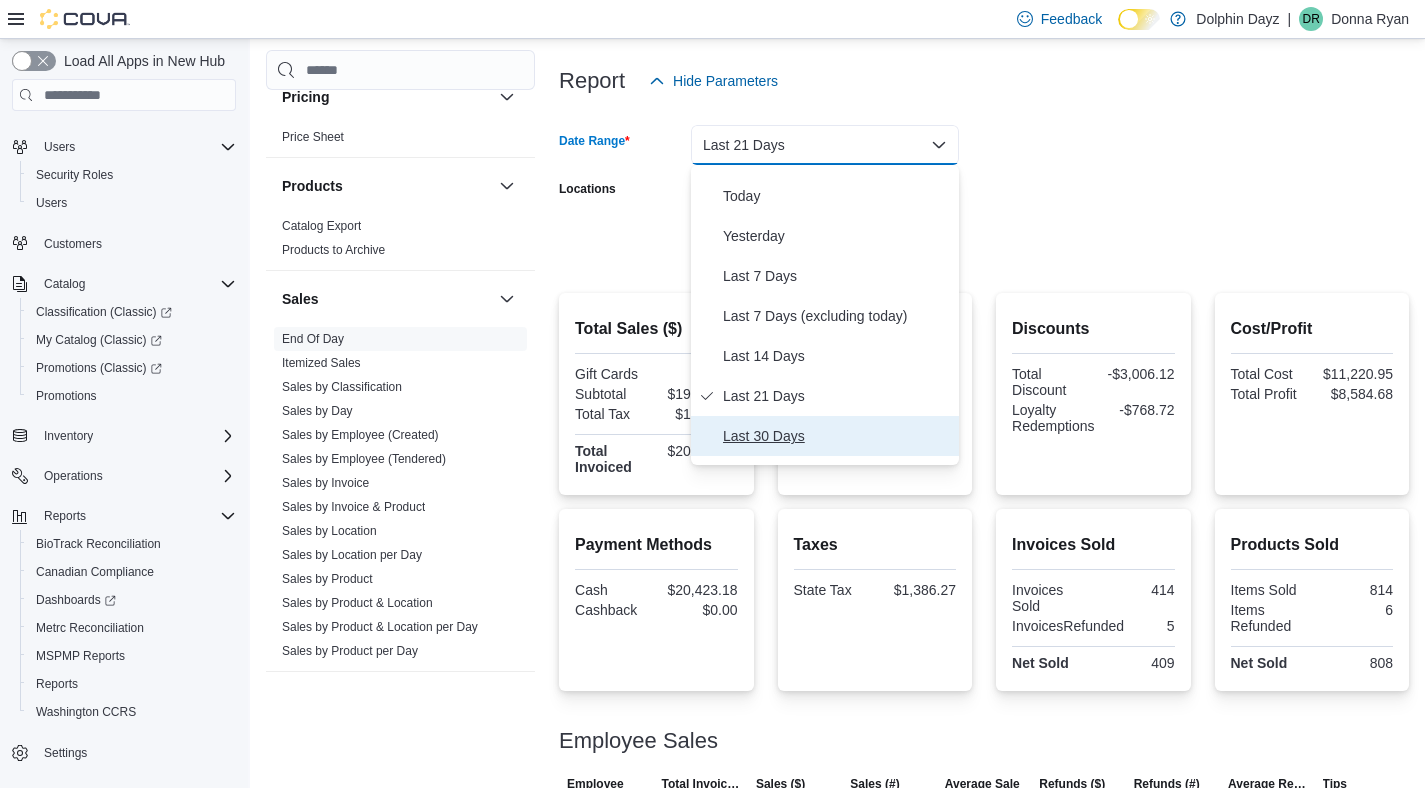 click on "Last 30 Days" at bounding box center (837, 436) 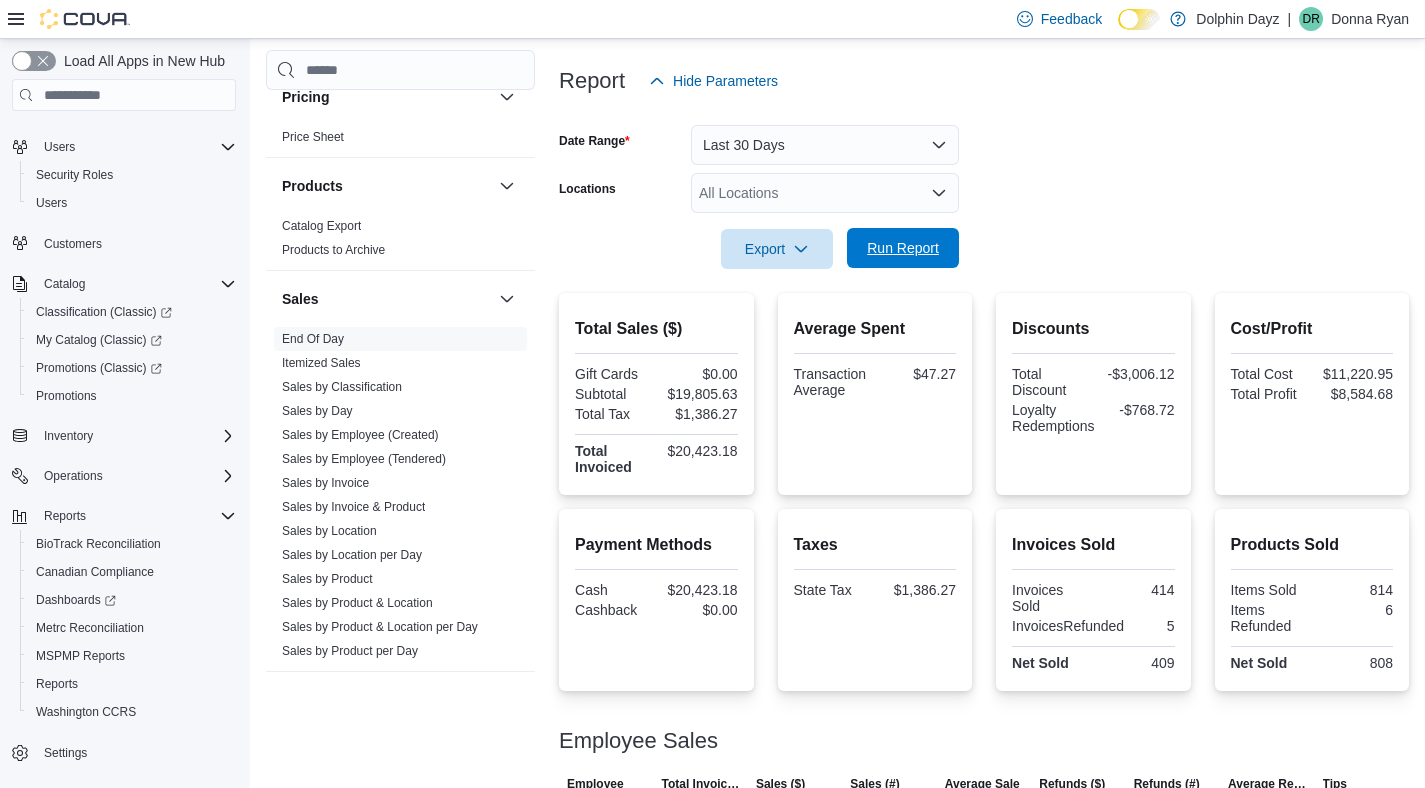 click on "Run Report" at bounding box center [903, 248] 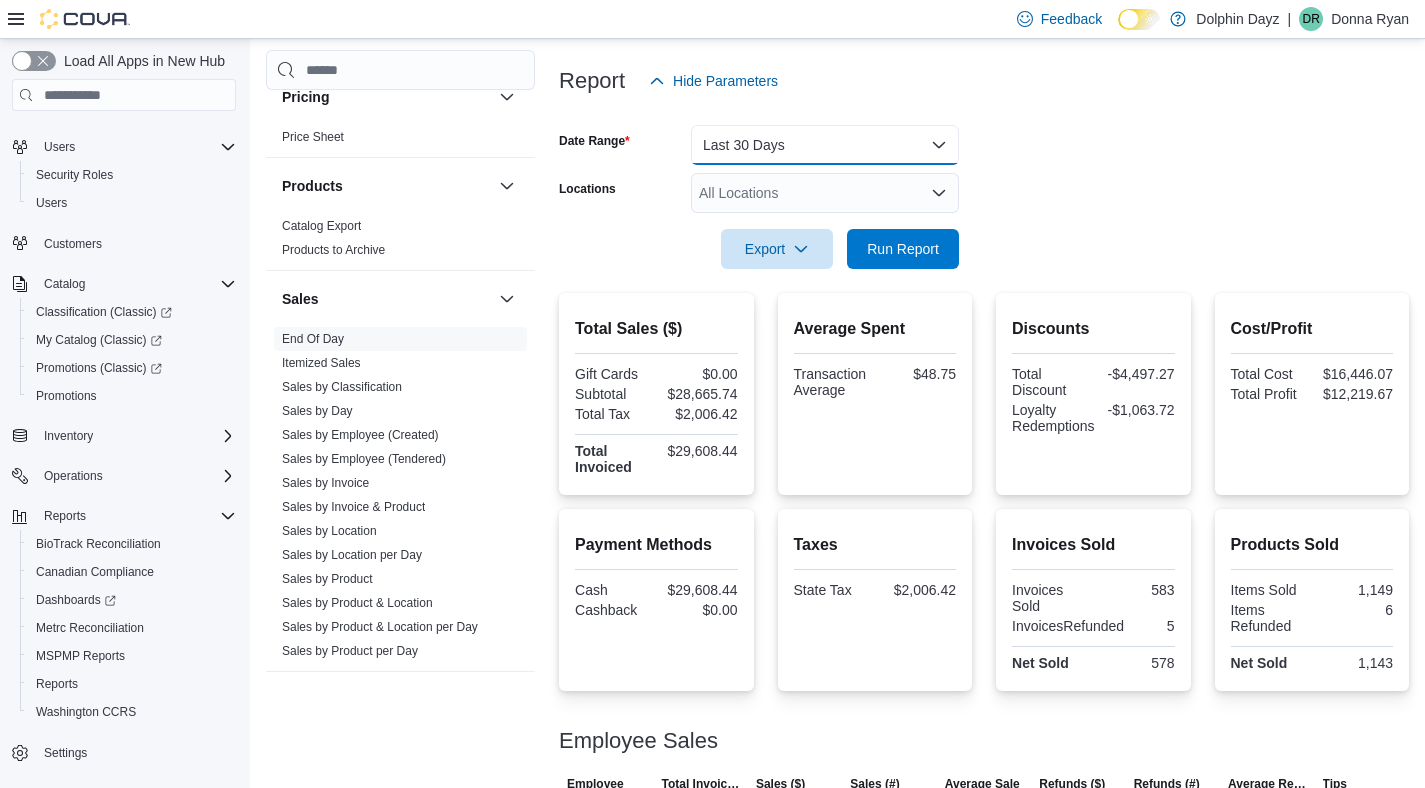 click on "Last 30 Days" at bounding box center [825, 145] 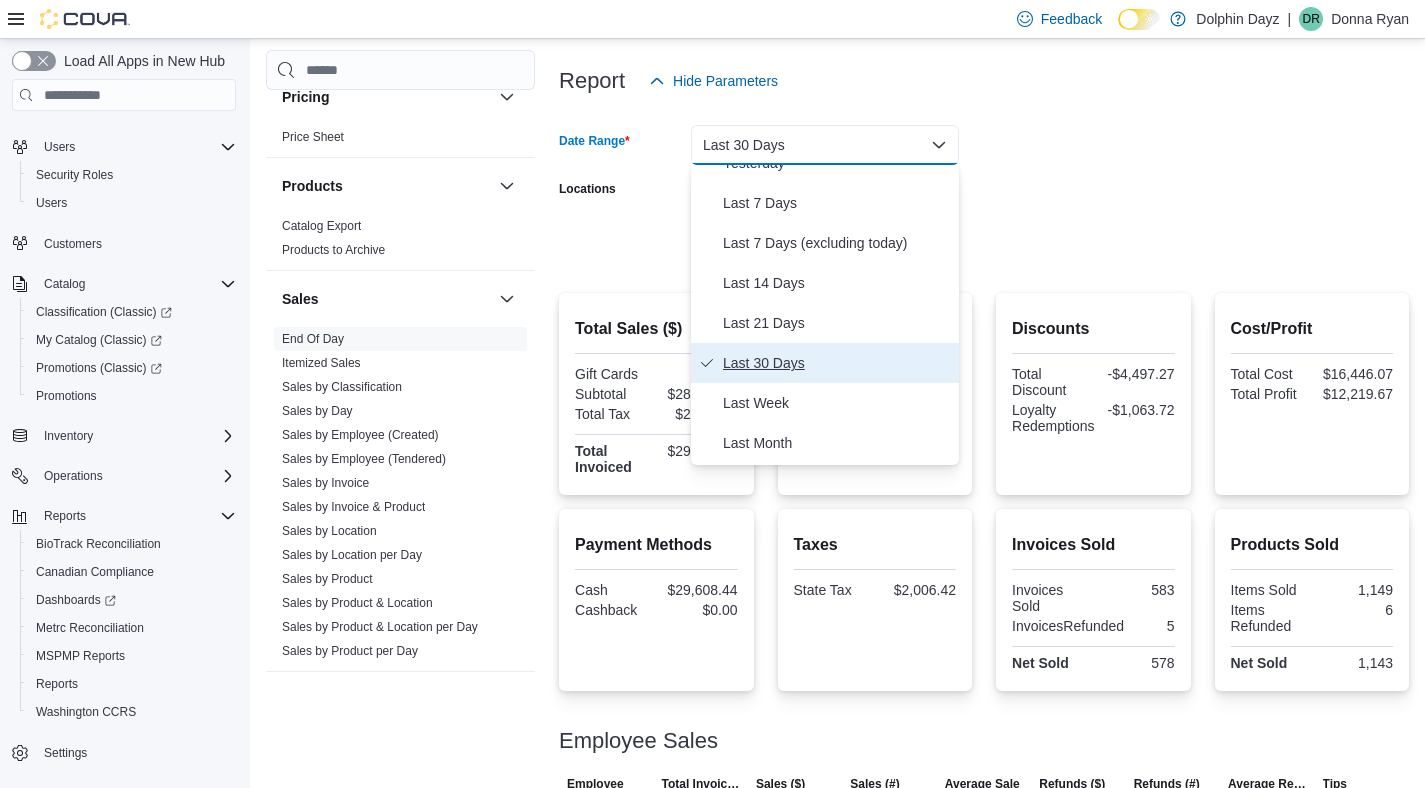 scroll, scrollTop: 300, scrollLeft: 0, axis: vertical 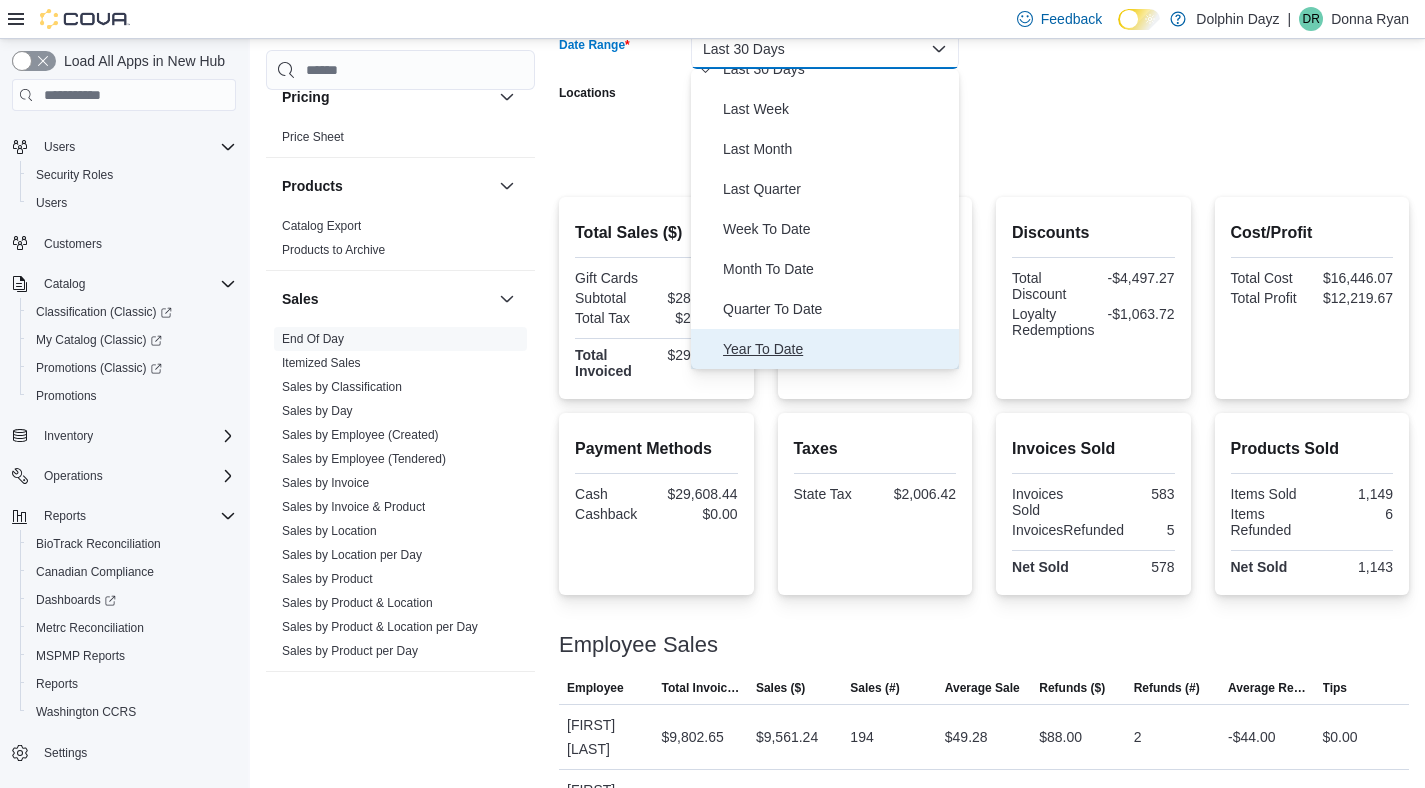 click on "Year To Date" at bounding box center [825, 349] 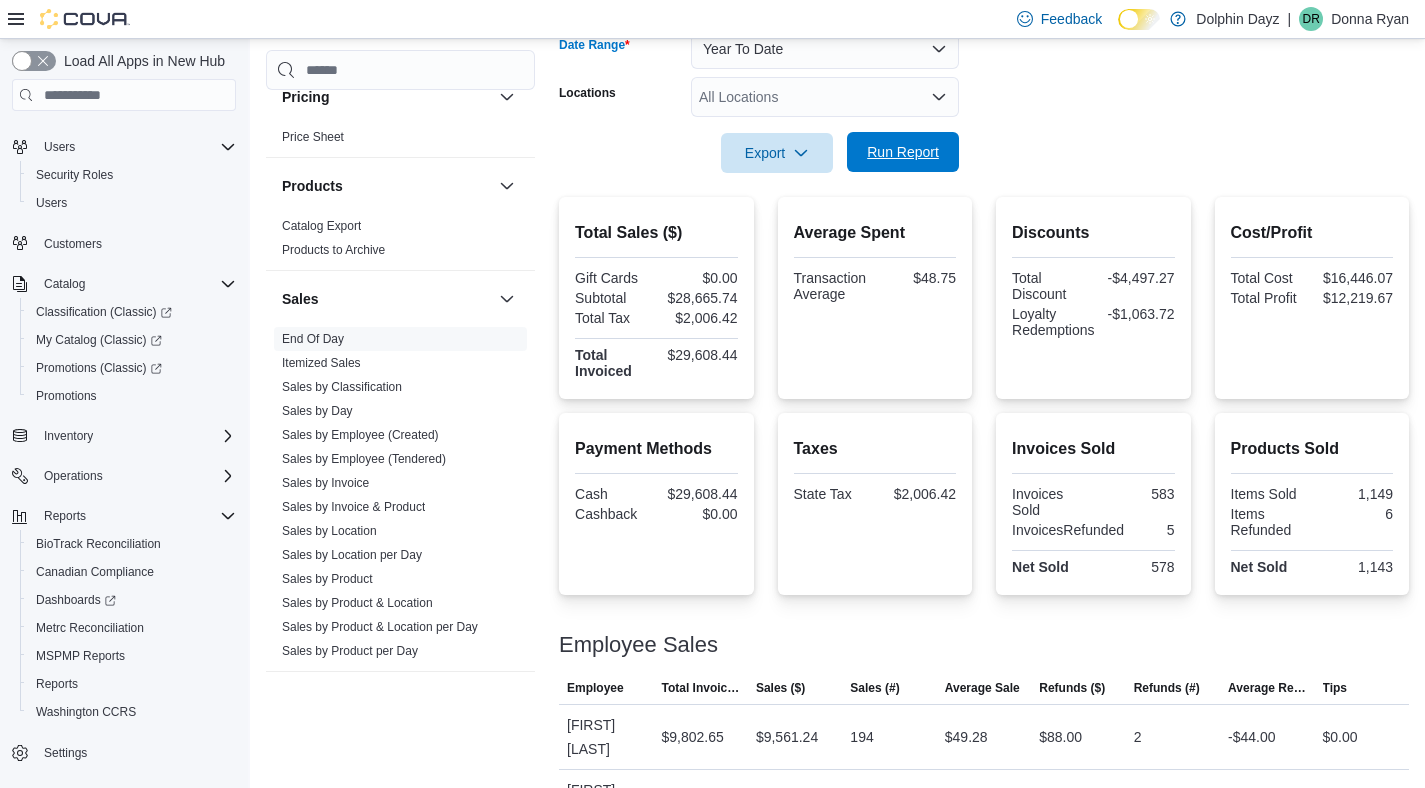 click on "Run Report" at bounding box center (903, 152) 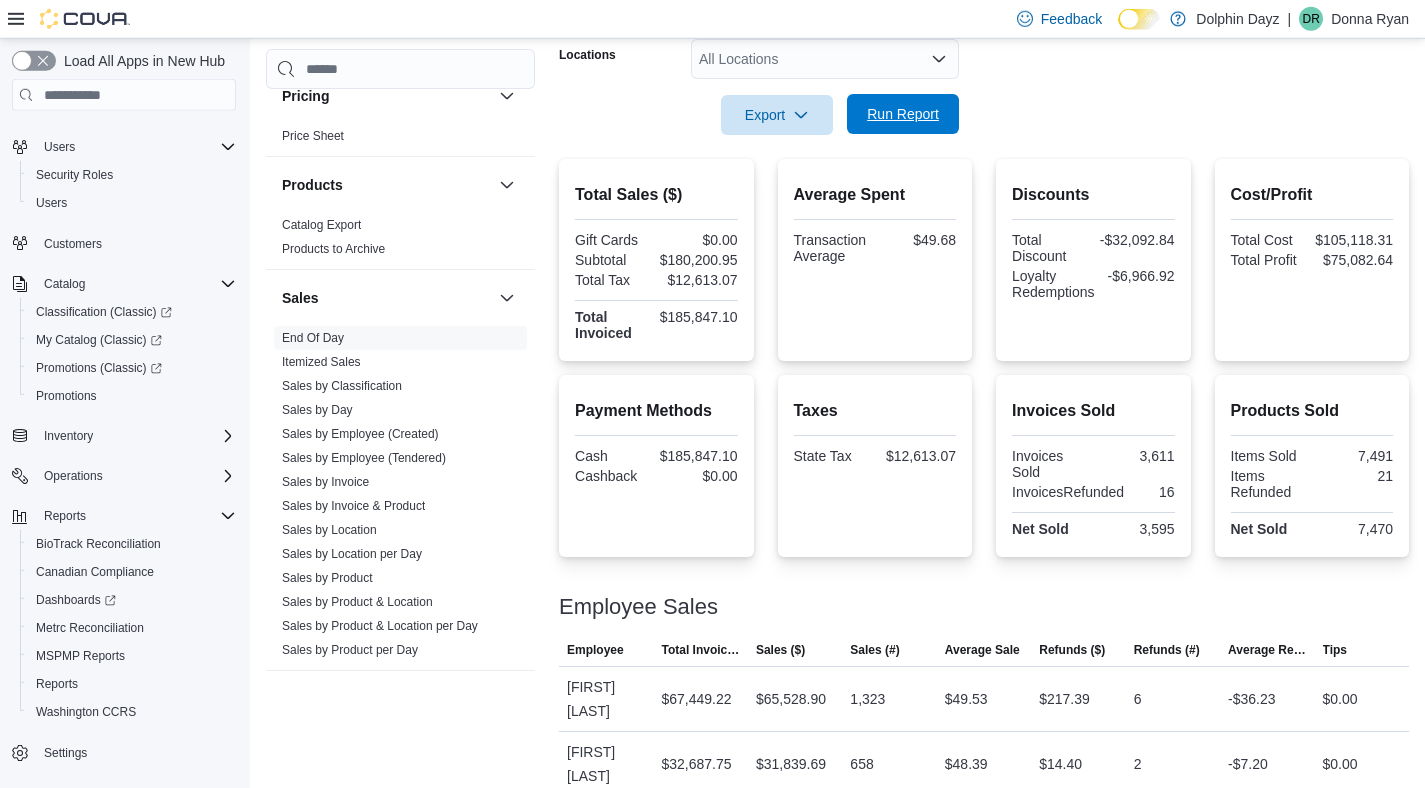 scroll, scrollTop: 0, scrollLeft: 0, axis: both 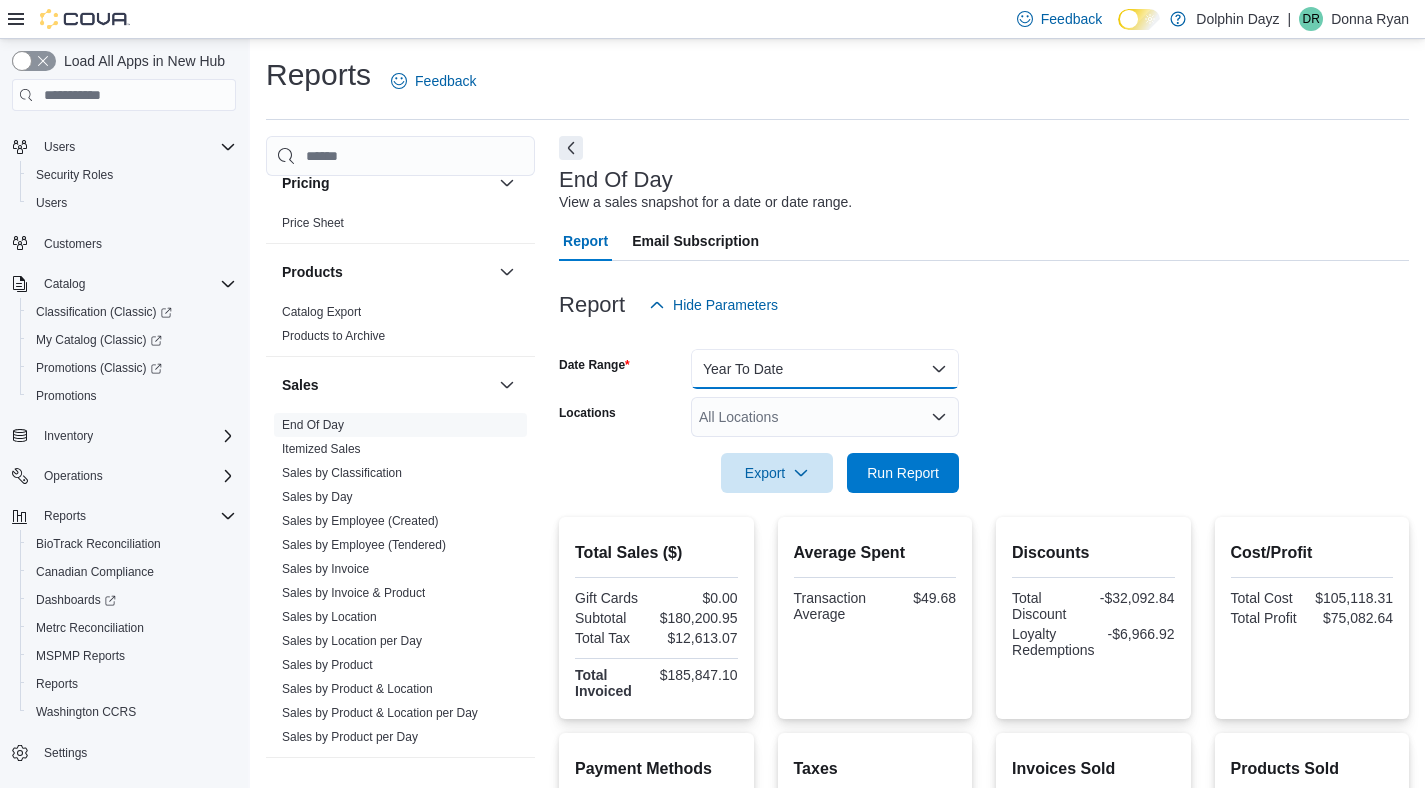 click on "Year To Date" at bounding box center (825, 369) 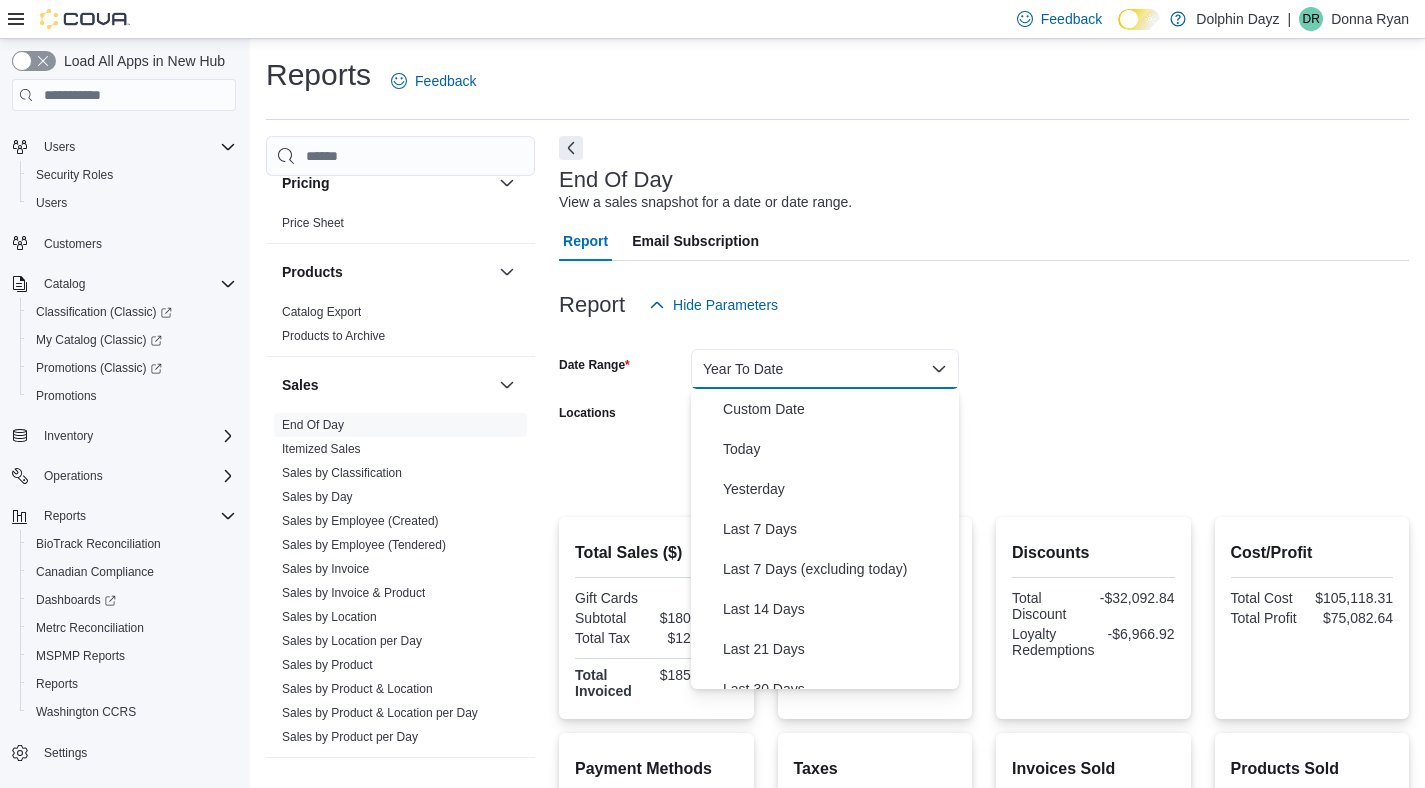 scroll, scrollTop: 300, scrollLeft: 0, axis: vertical 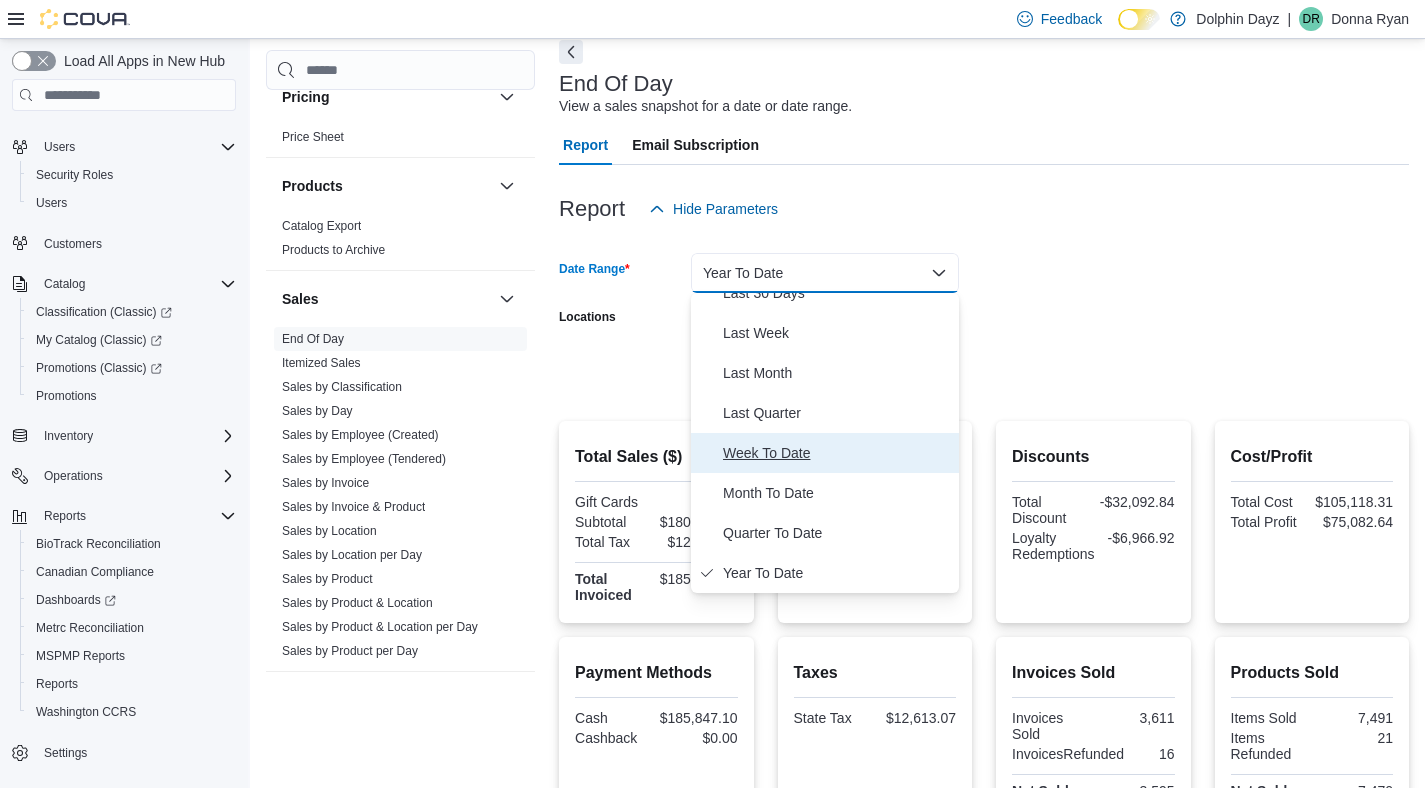 click on "Week To Date" at bounding box center (837, 453) 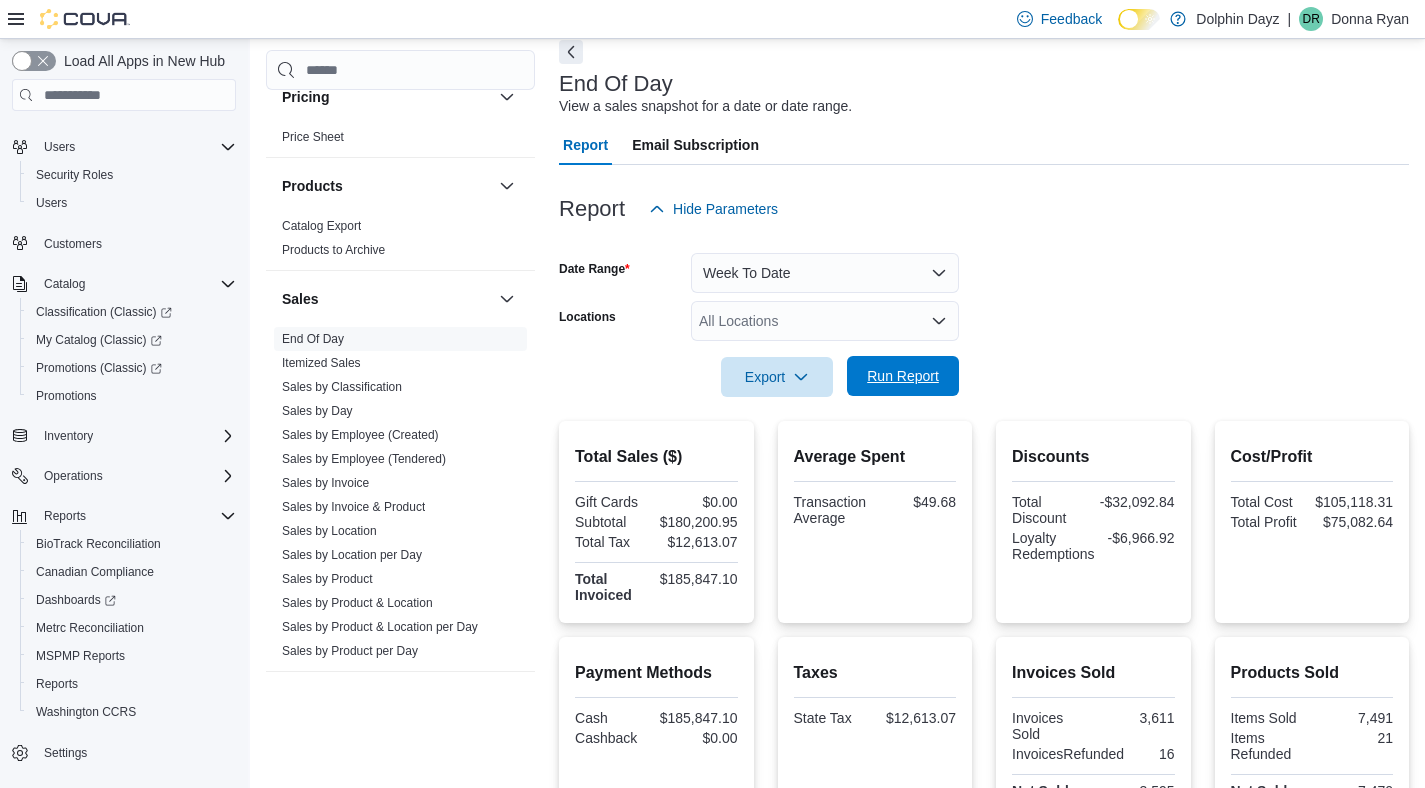 click on "Run Report" at bounding box center [903, 376] 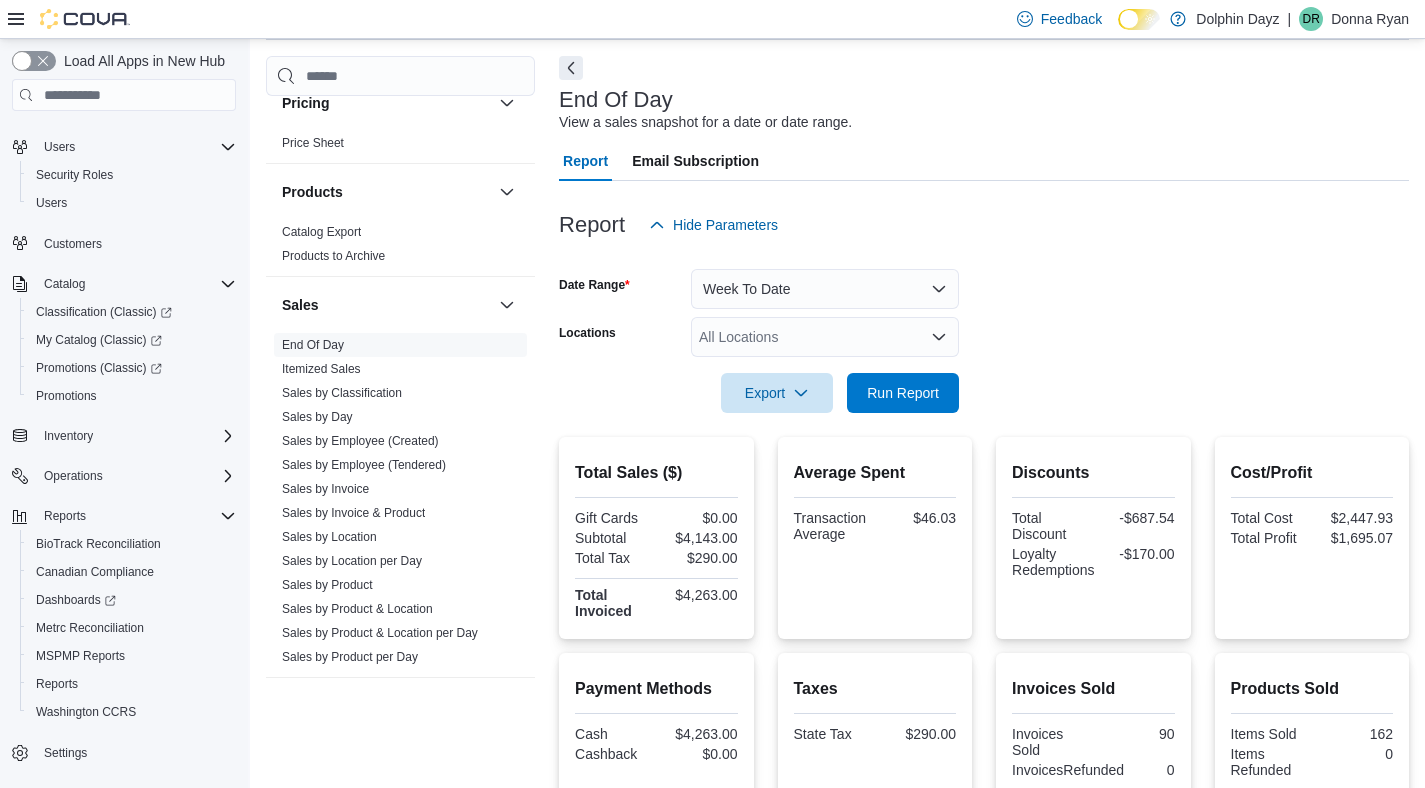 scroll, scrollTop: 48, scrollLeft: 0, axis: vertical 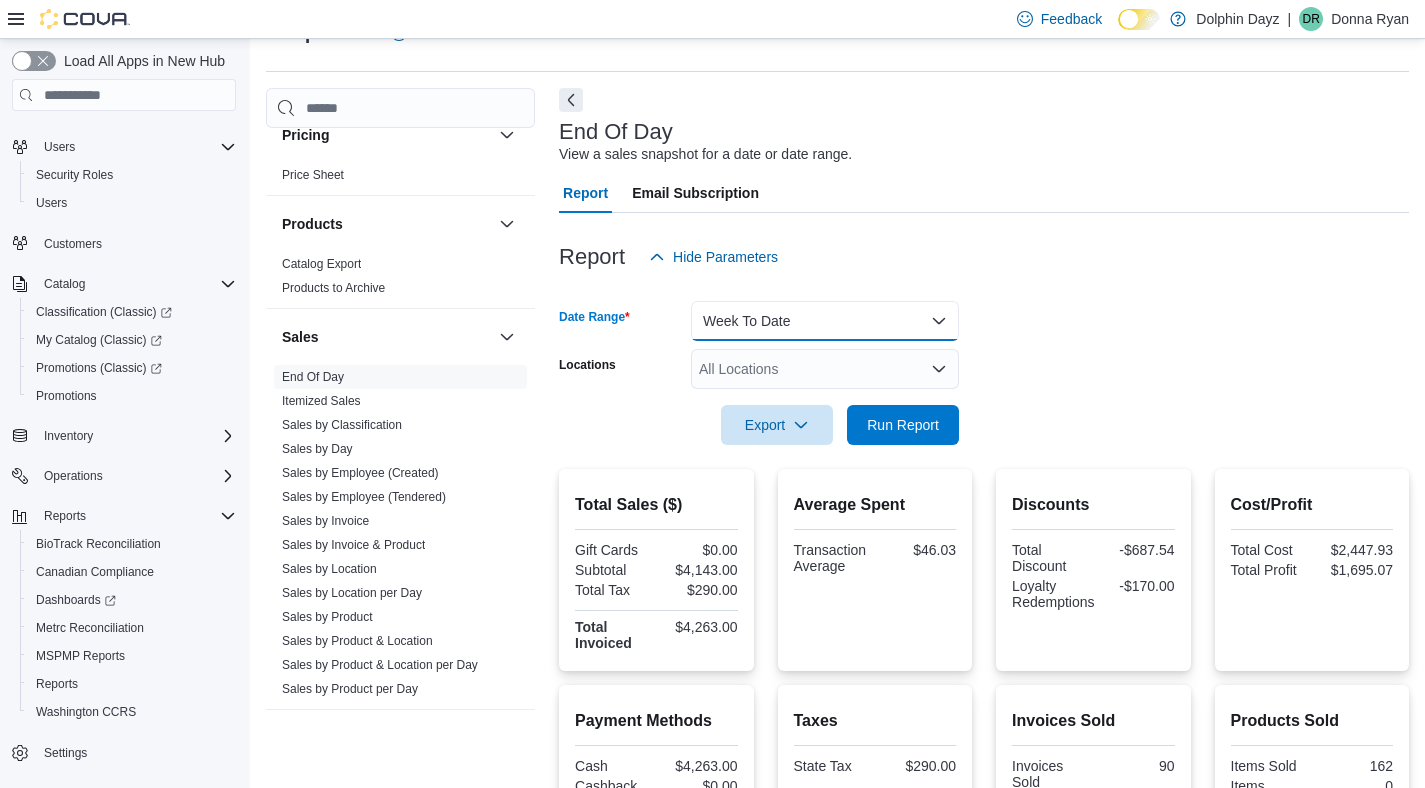 click on "Week To Date" at bounding box center [825, 321] 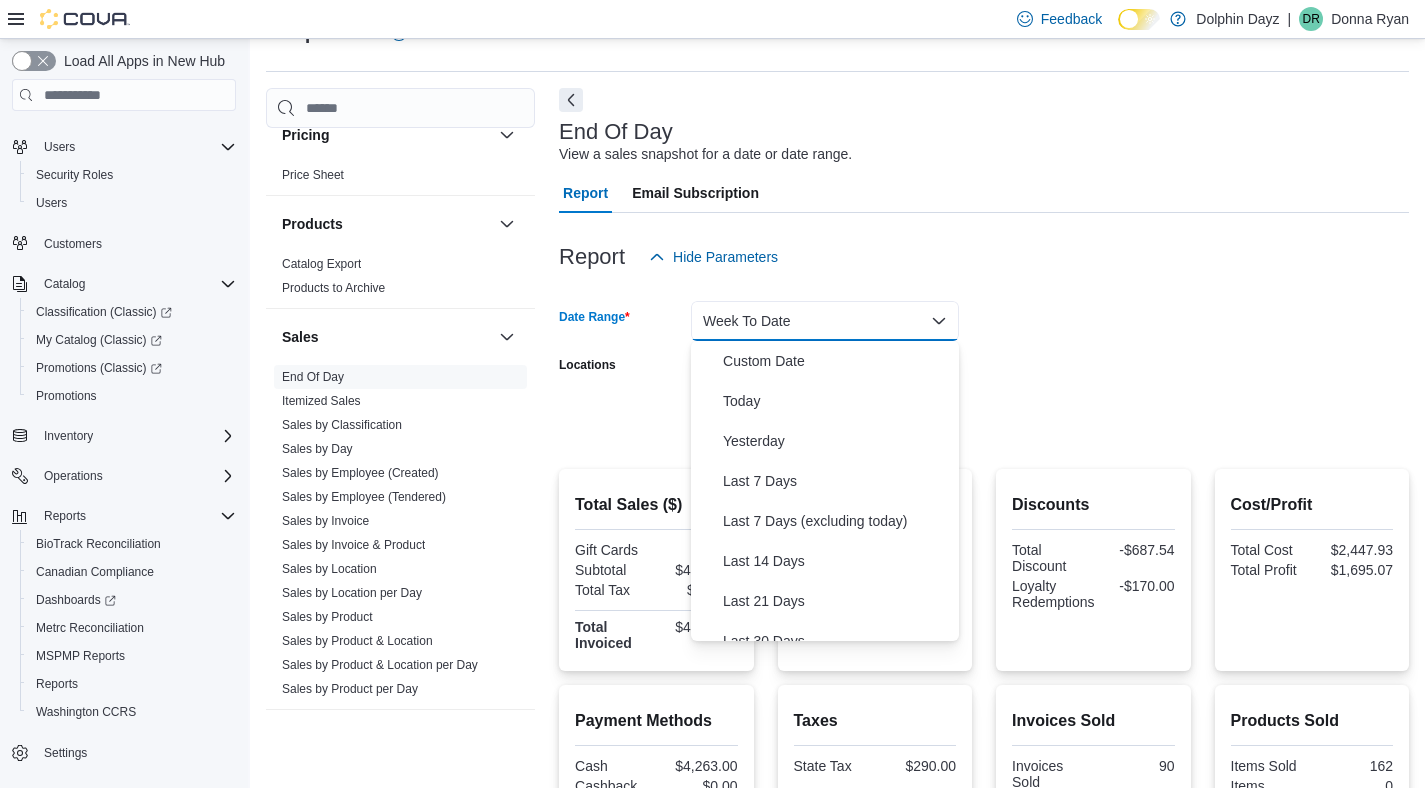 scroll, scrollTop: 300, scrollLeft: 0, axis: vertical 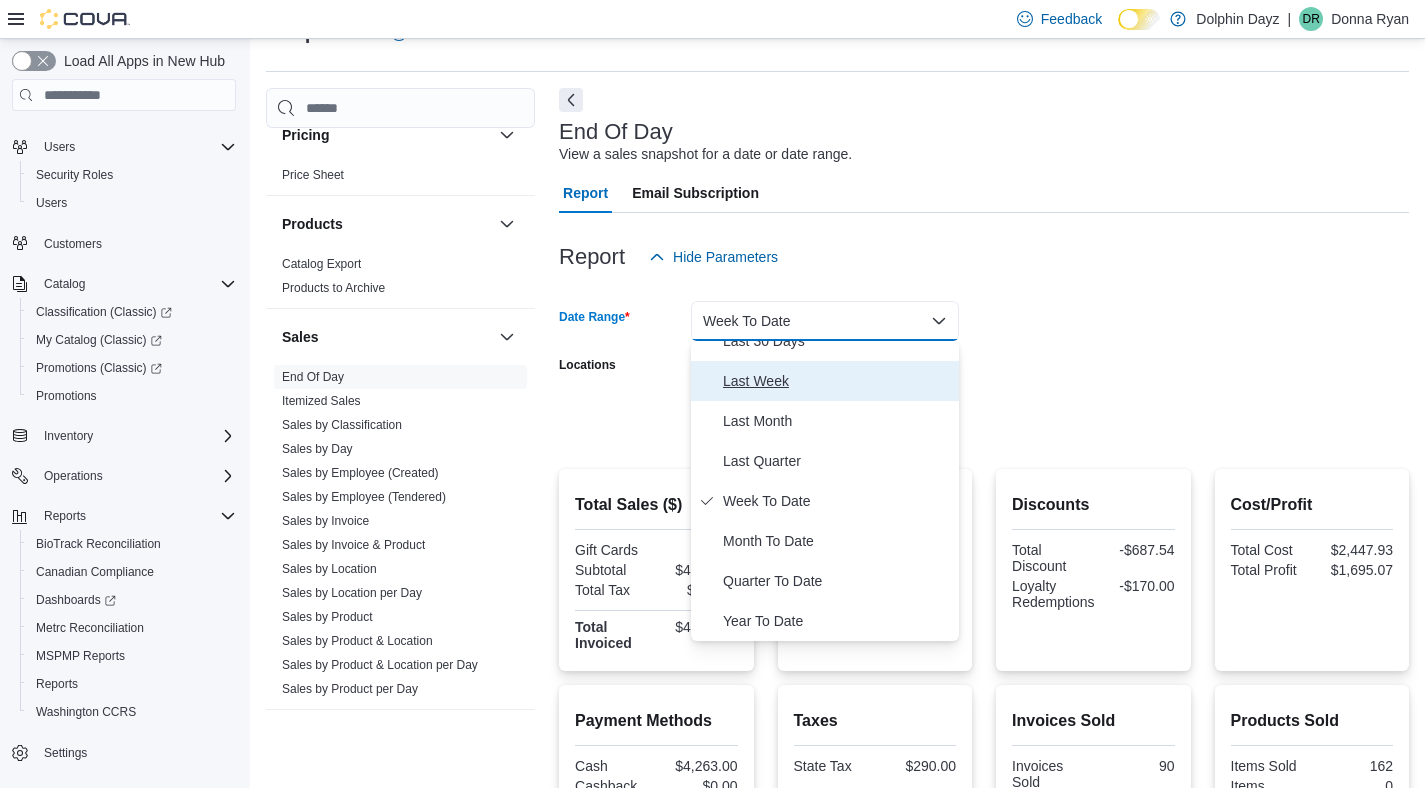 click on "Last Week" at bounding box center [837, 381] 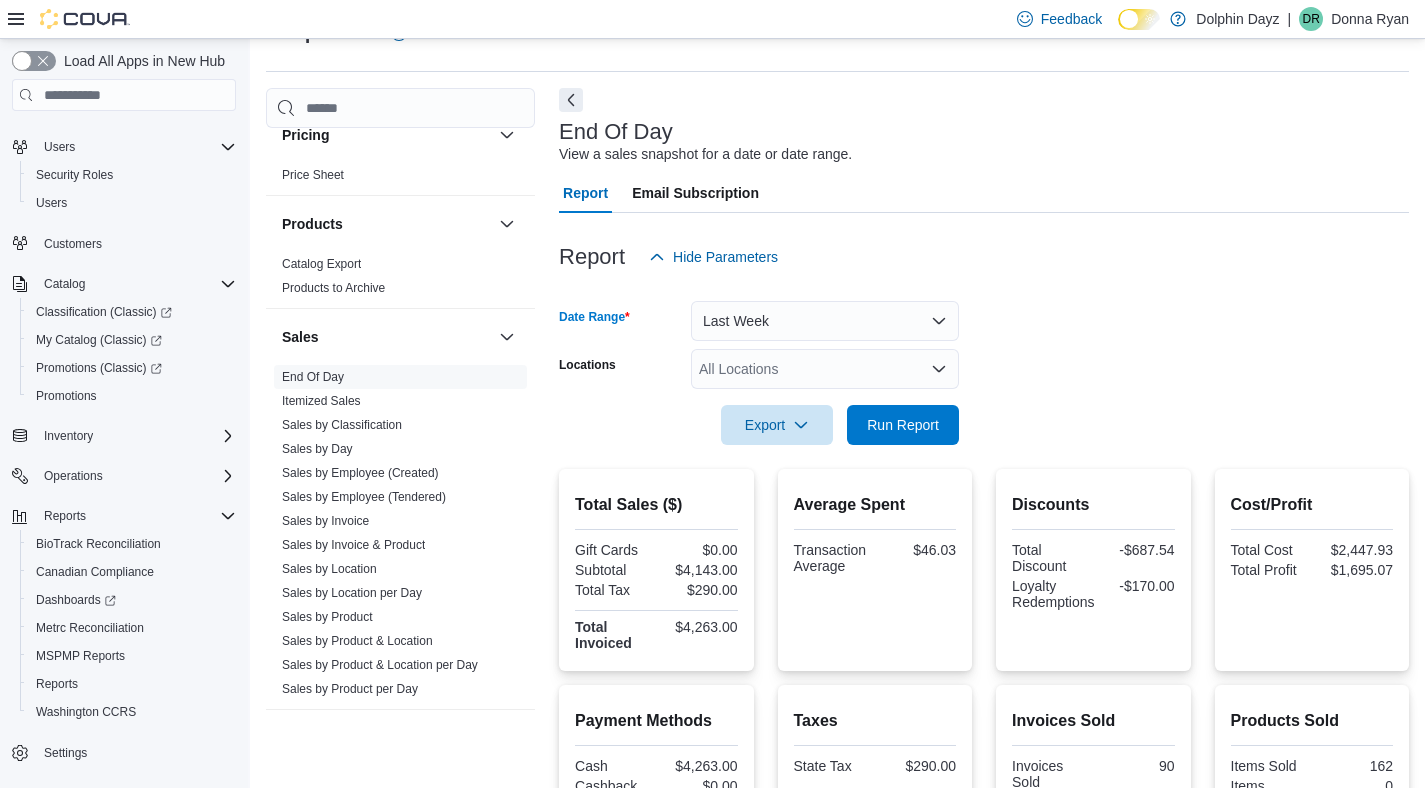 click at bounding box center (984, 457) 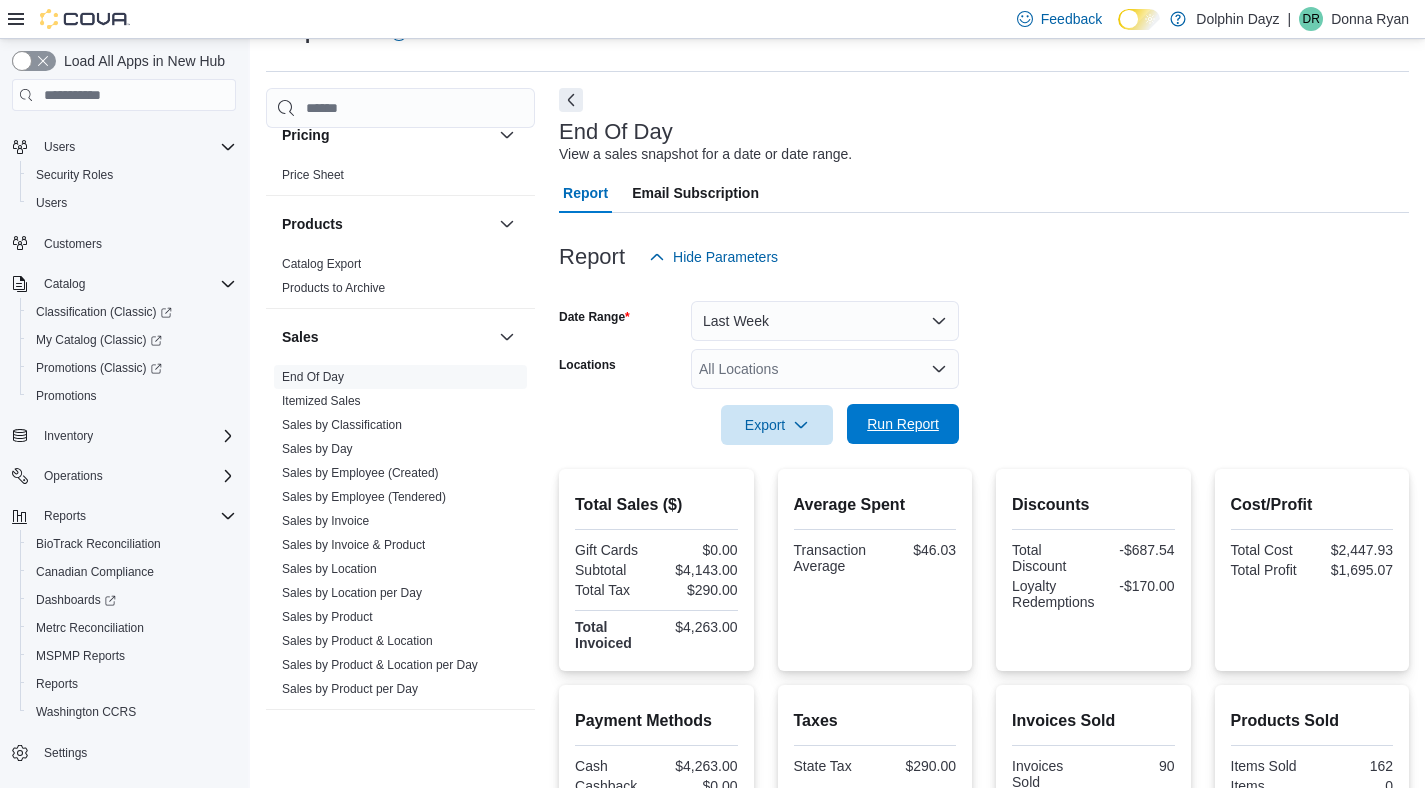click on "Run Report" at bounding box center (903, 424) 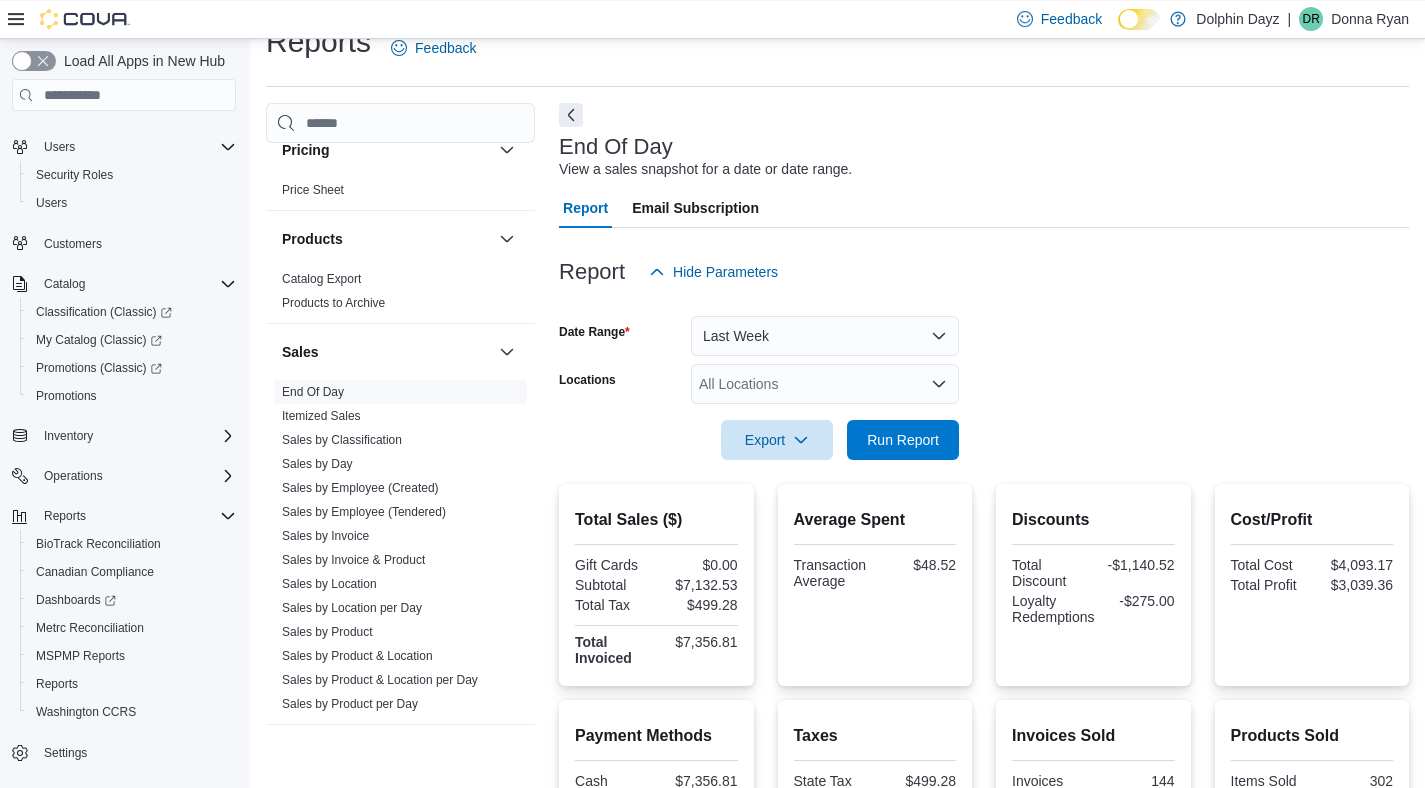 scroll, scrollTop: 0, scrollLeft: 0, axis: both 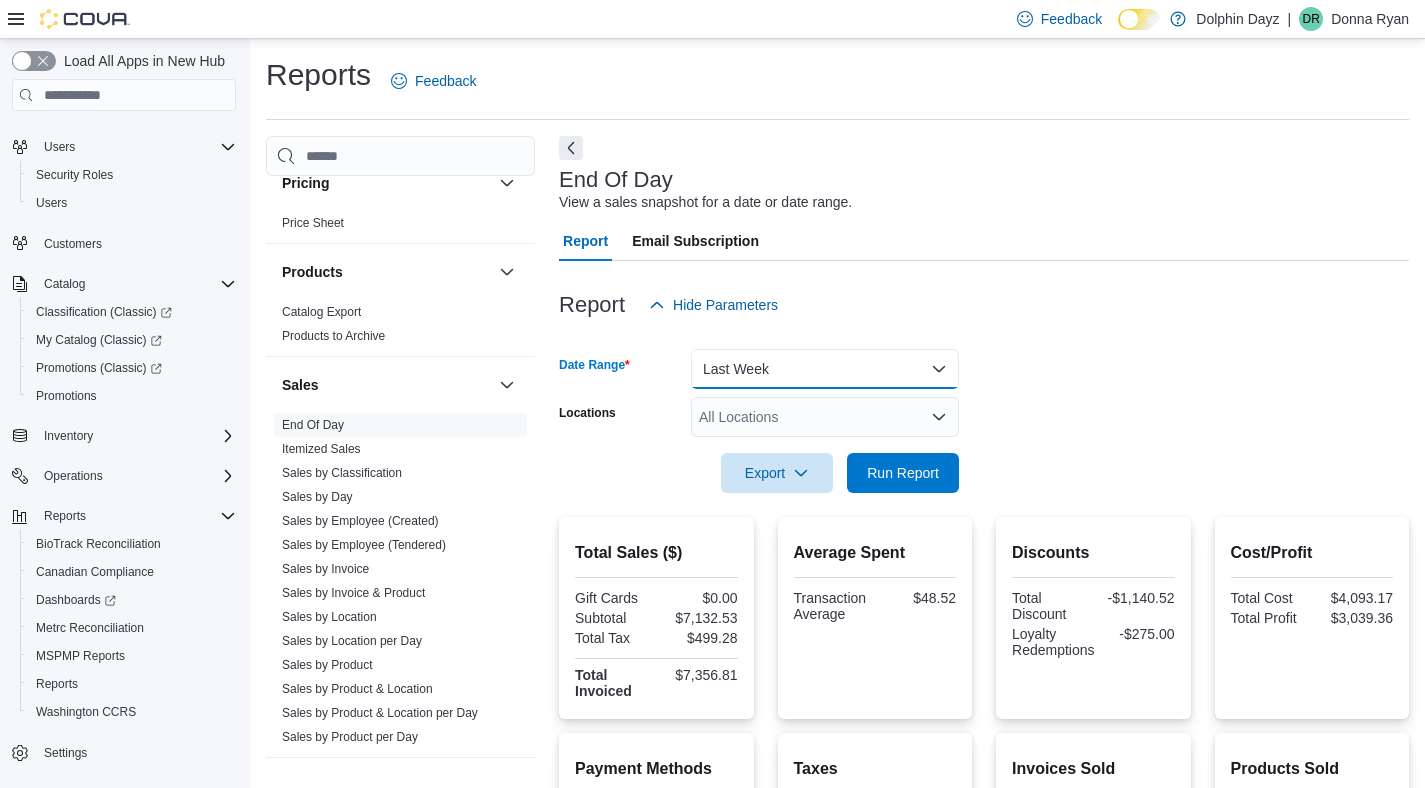 click on "Last Week" at bounding box center [825, 369] 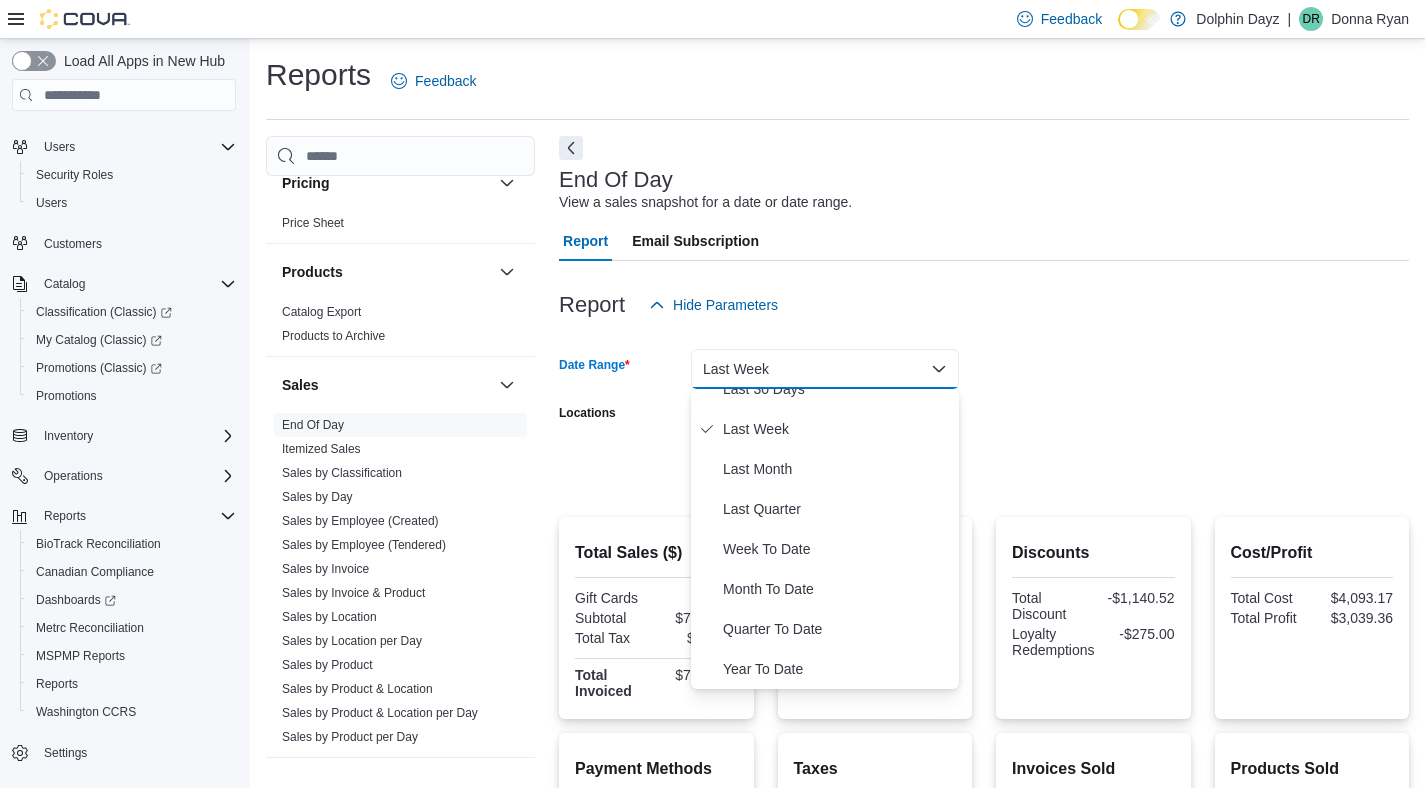 scroll, scrollTop: 0, scrollLeft: 0, axis: both 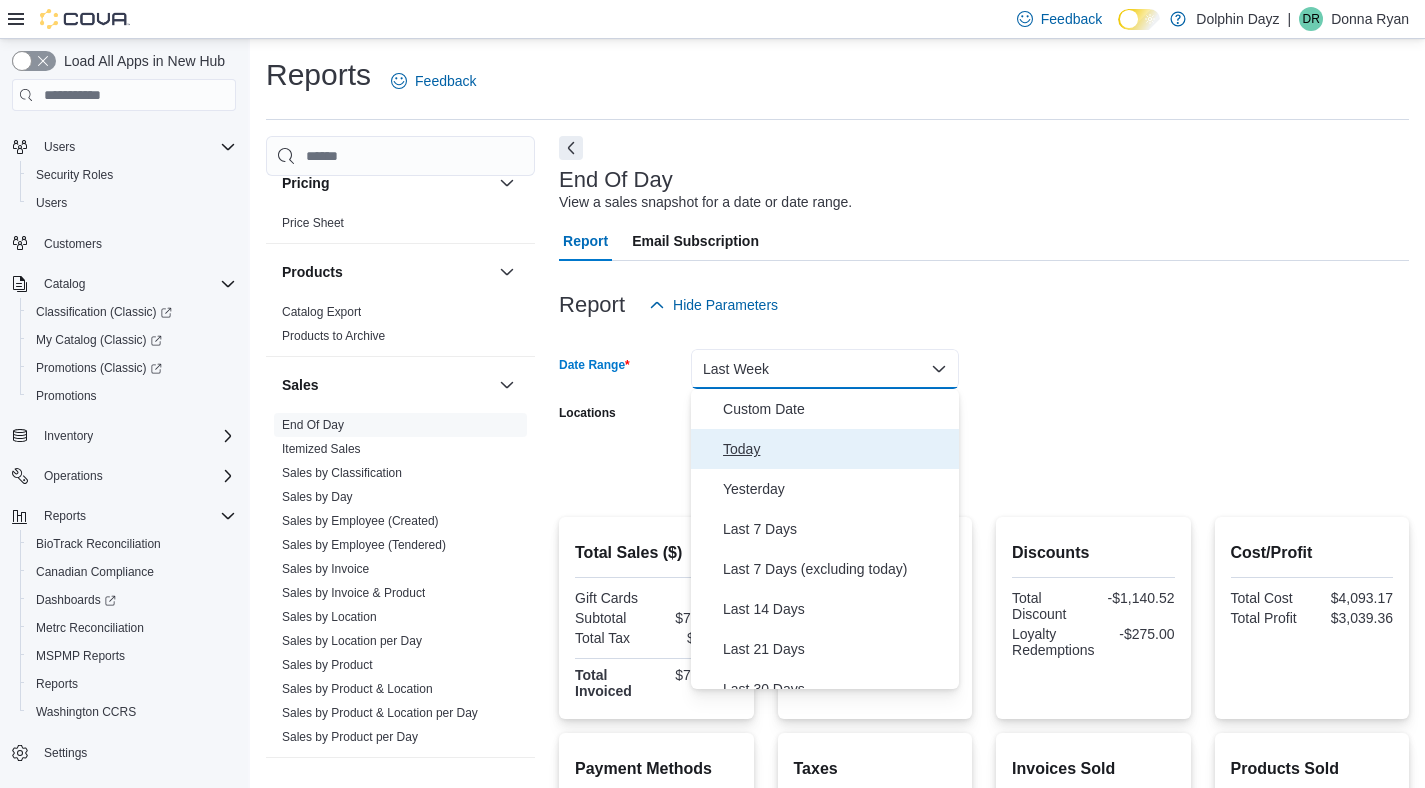 click on "Today" at bounding box center (837, 449) 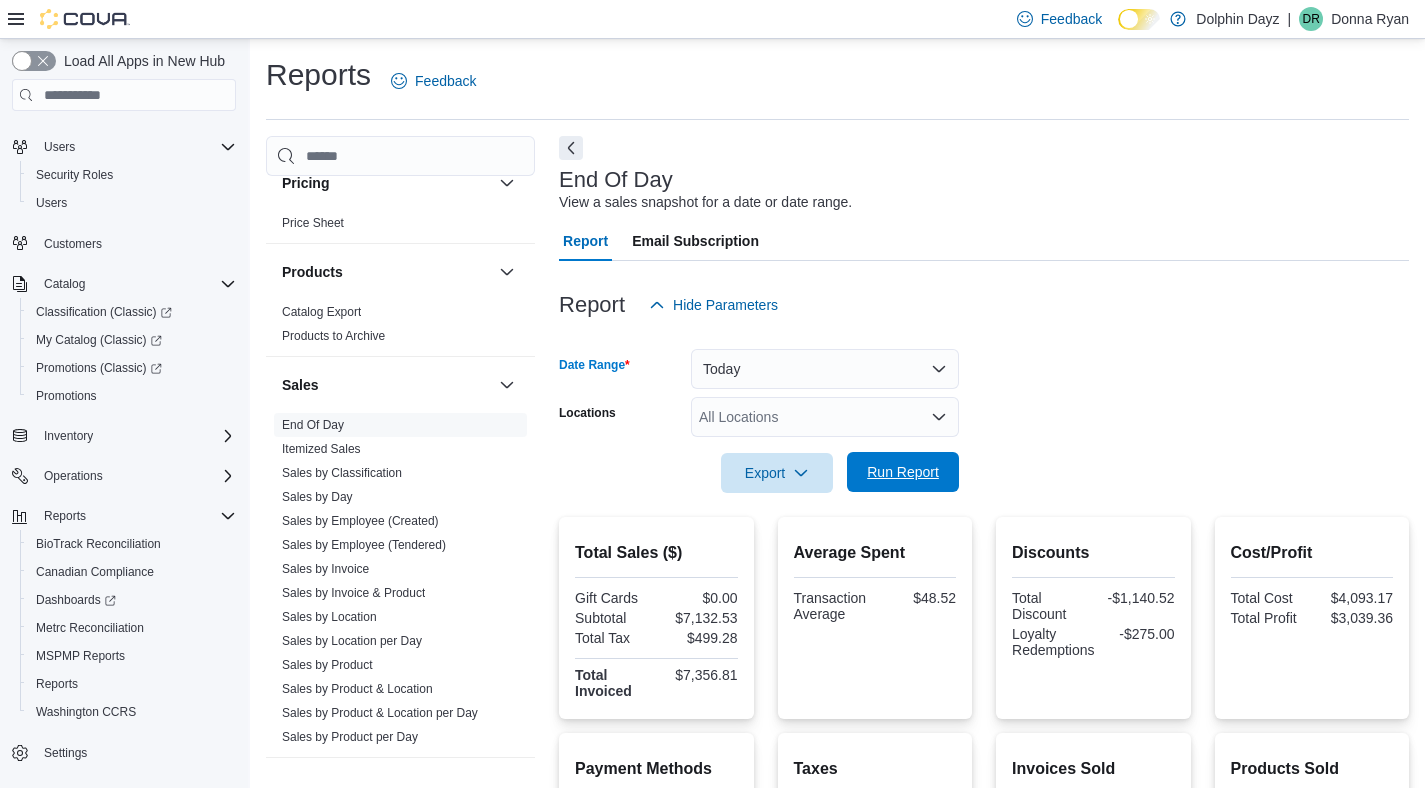 click on "Run Report" at bounding box center [903, 472] 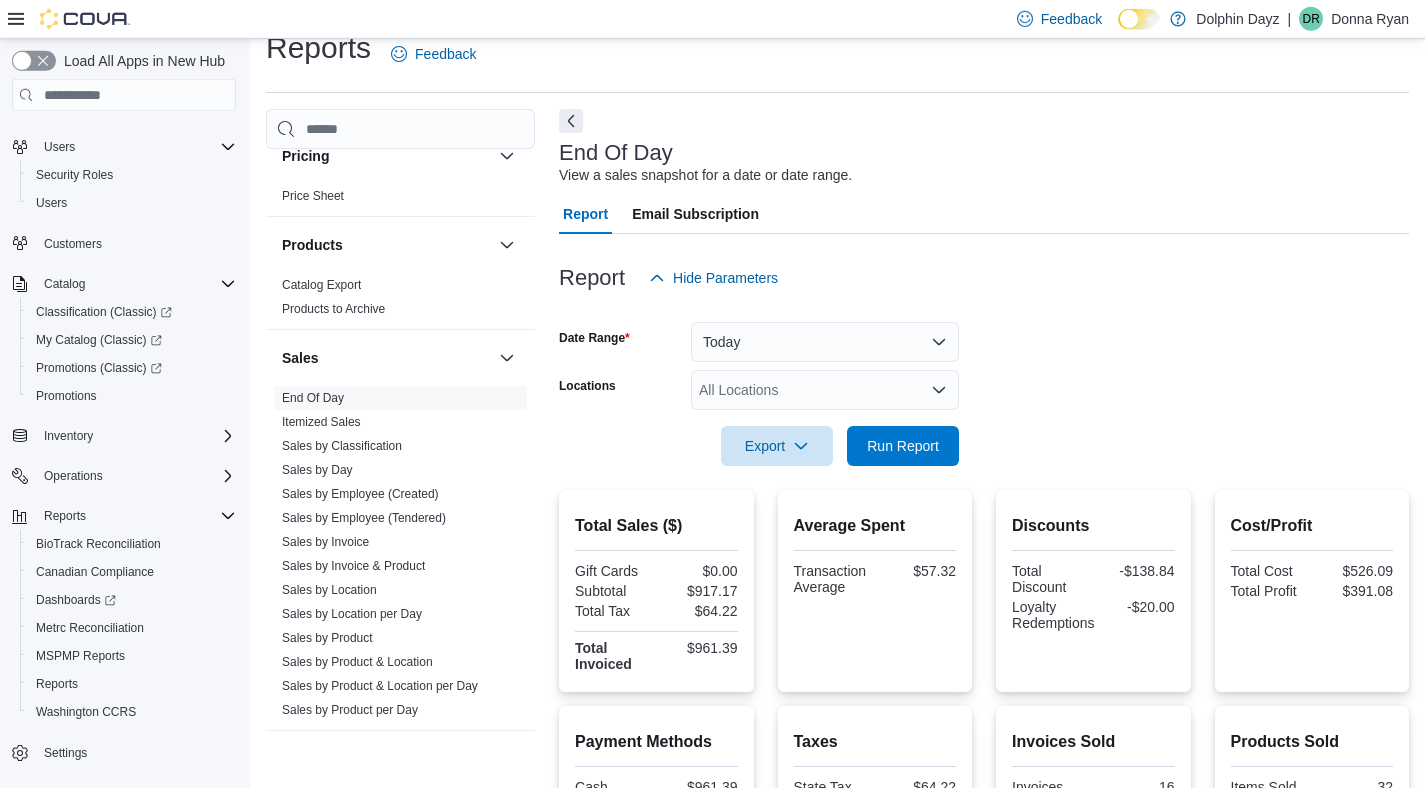 scroll, scrollTop: 0, scrollLeft: 0, axis: both 